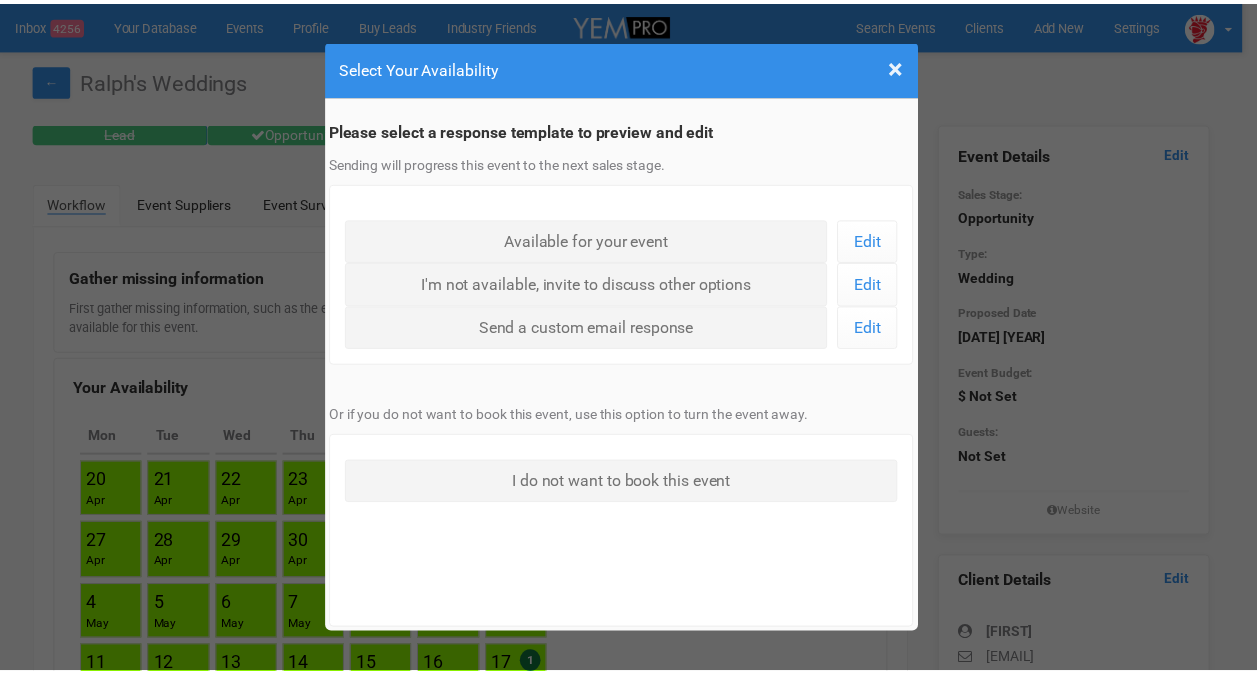 scroll, scrollTop: 0, scrollLeft: 0, axis: both 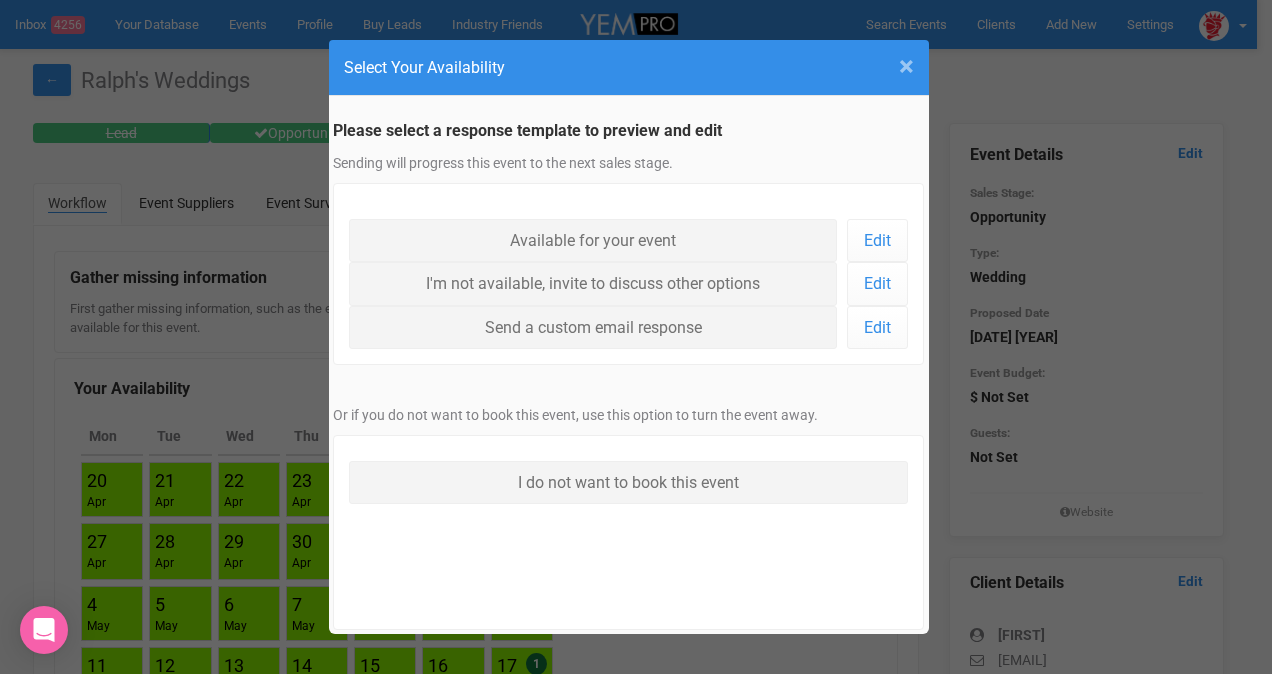 click on "×" at bounding box center [906, 66] 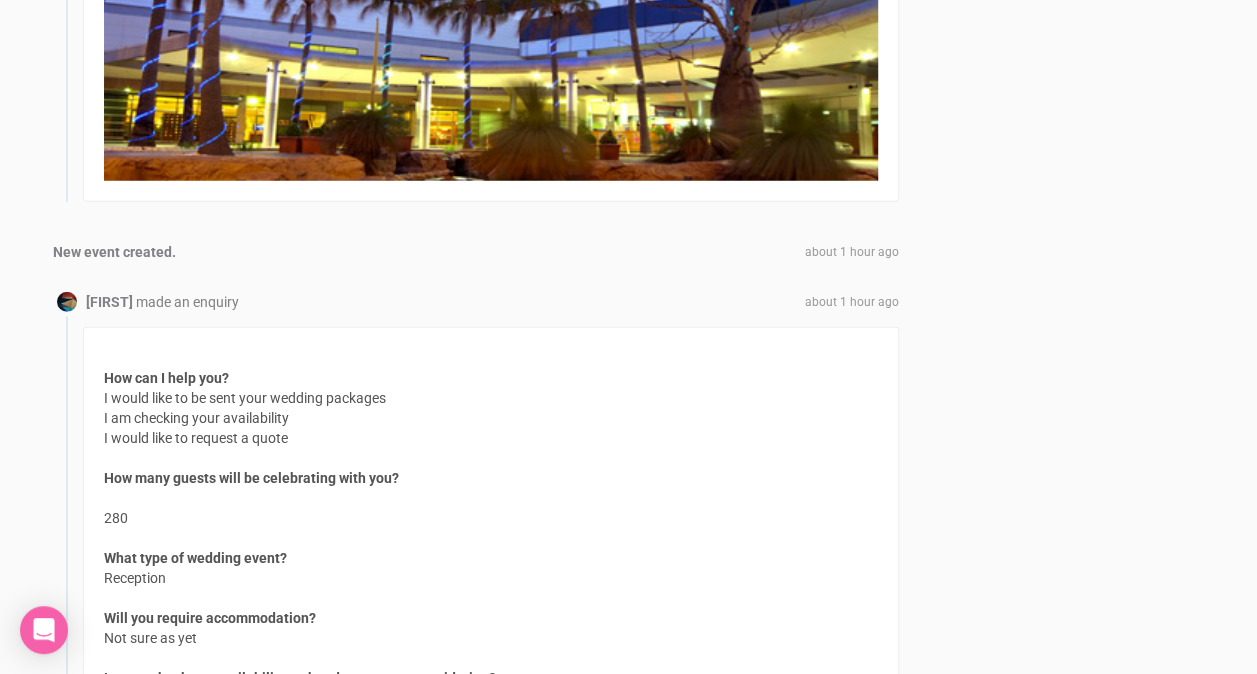 scroll, scrollTop: 2800, scrollLeft: 0, axis: vertical 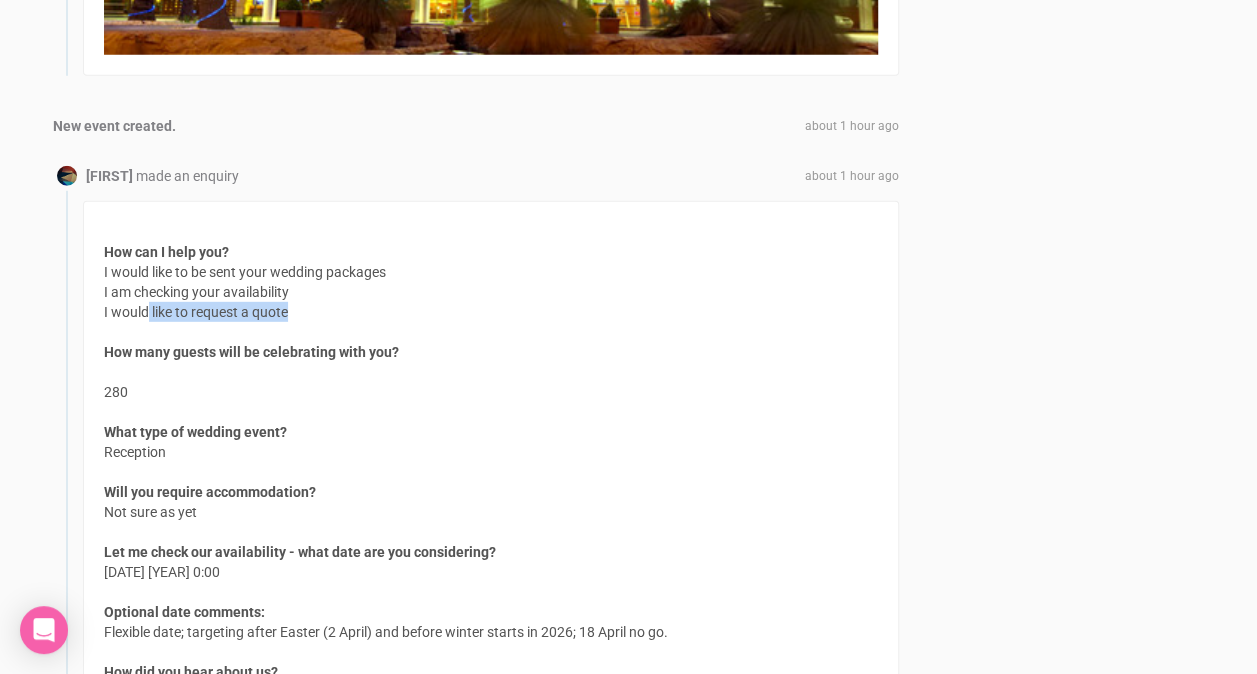 drag, startPoint x: 146, startPoint y: 295, endPoint x: 344, endPoint y: 310, distance: 198.56737 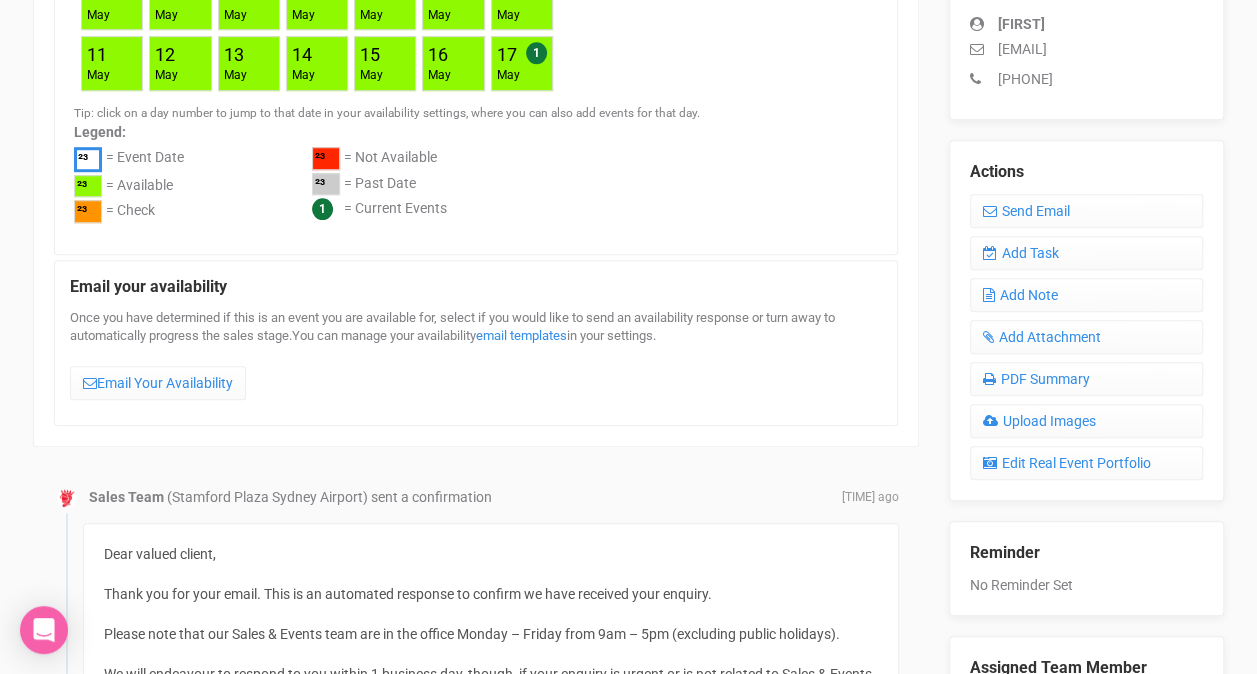 scroll, scrollTop: 500, scrollLeft: 0, axis: vertical 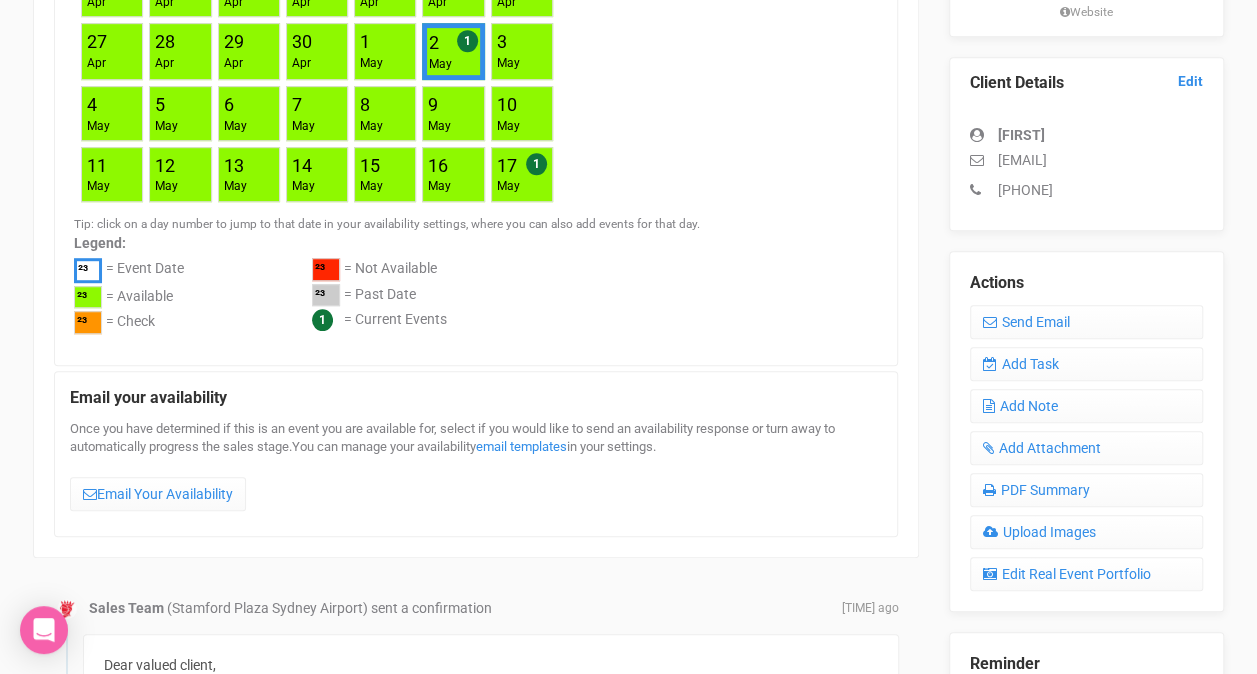 drag, startPoint x: 1000, startPoint y: 160, endPoint x: 1197, endPoint y: 156, distance: 197.0406 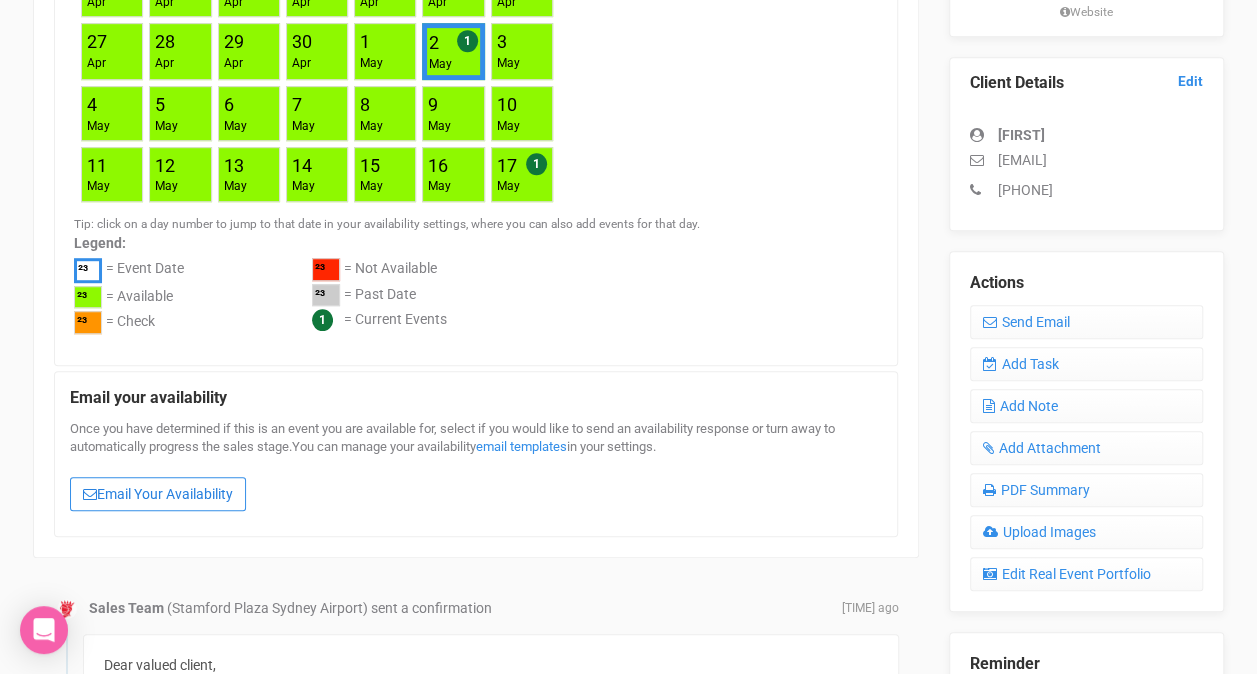 click on "Email Your Availability" at bounding box center (158, 494) 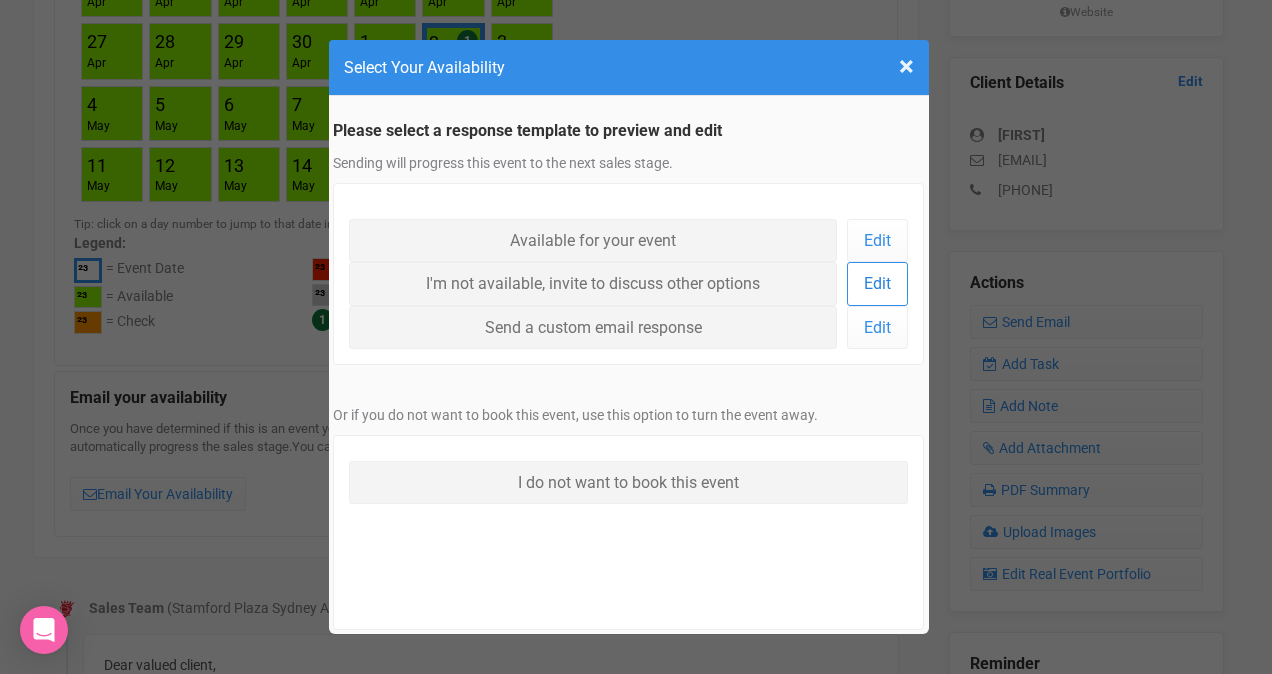 click on "Edit" at bounding box center [877, 283] 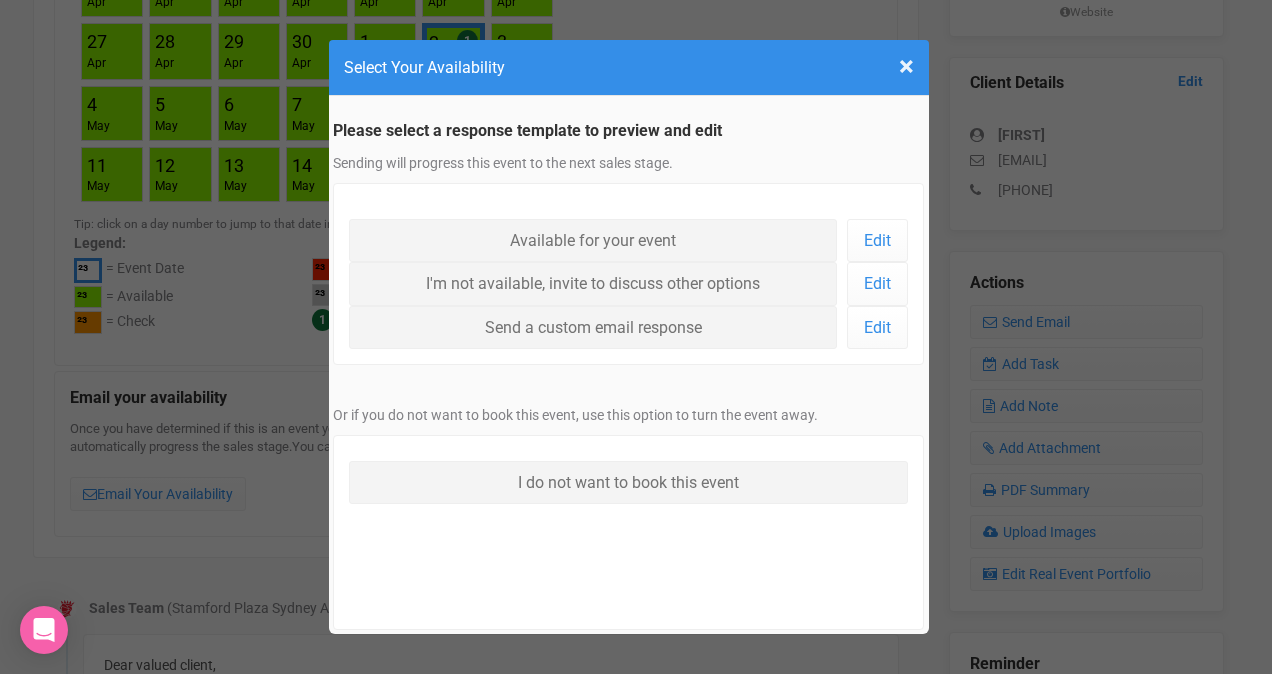 click on "Select Your Availability" at bounding box center [629, 67] 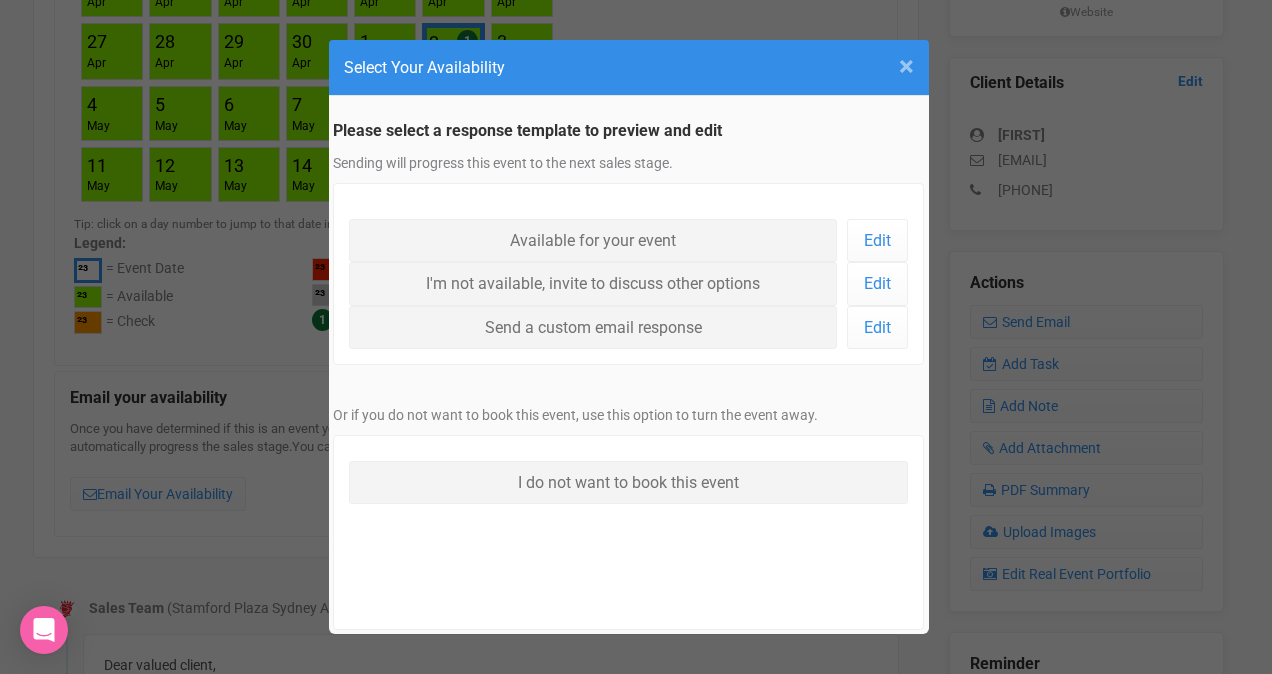 click on "×" at bounding box center (906, 66) 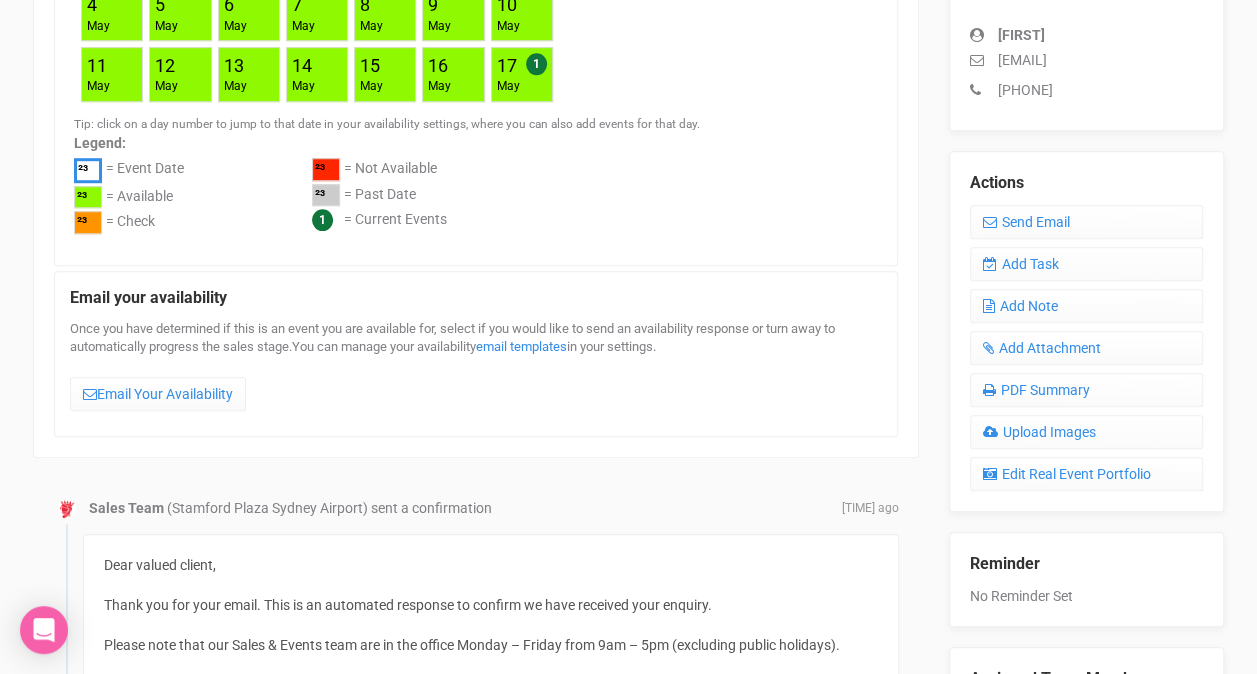 scroll, scrollTop: 300, scrollLeft: 0, axis: vertical 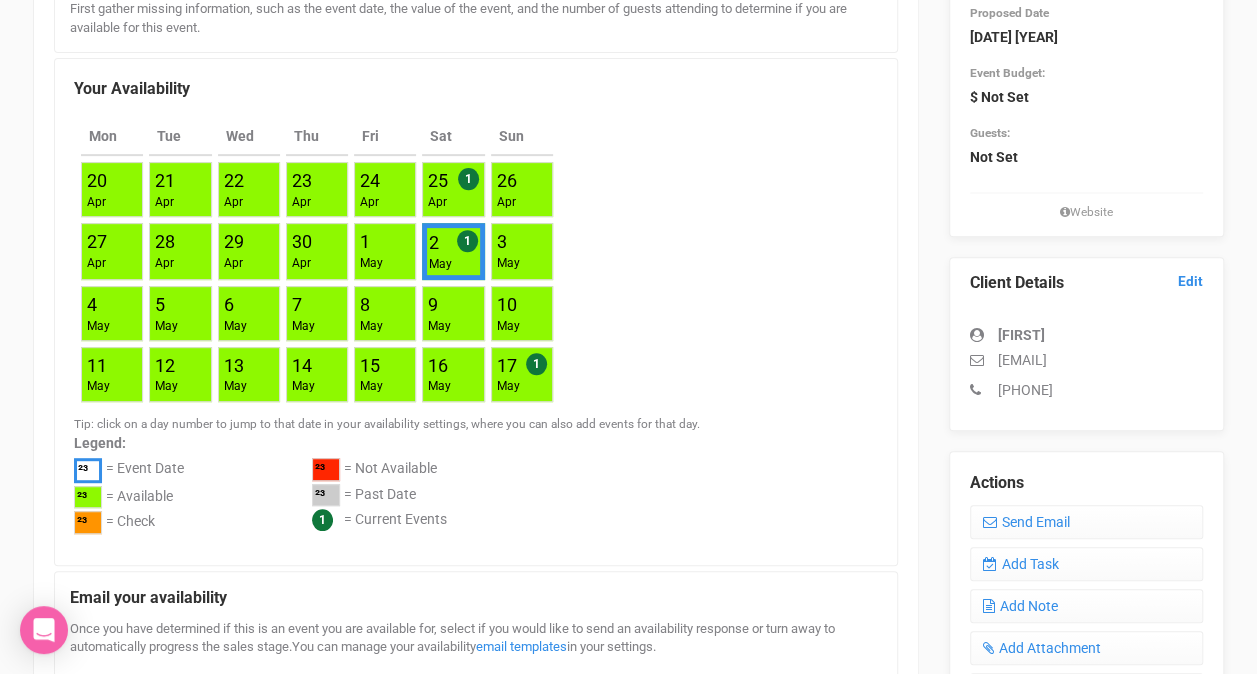 click on "raphaelandfrancilia@gmail.com" at bounding box center [1086, 360] 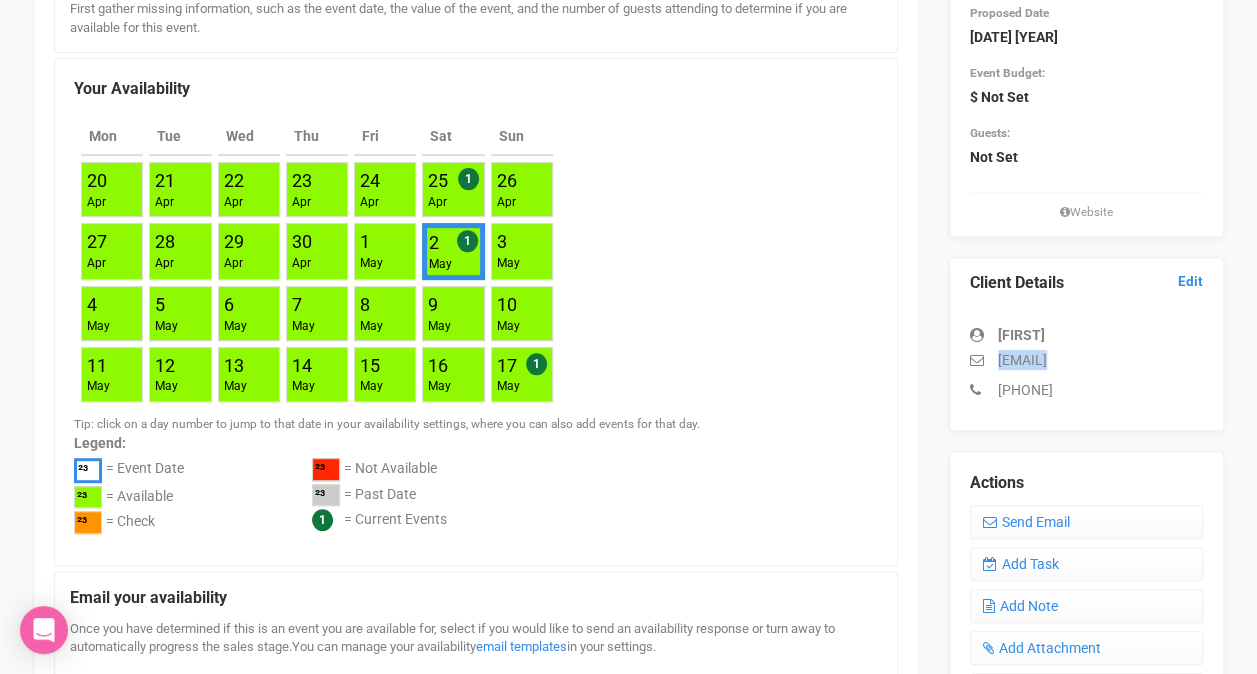 click on "raphaelandfrancilia@gmail.com" at bounding box center (1086, 360) 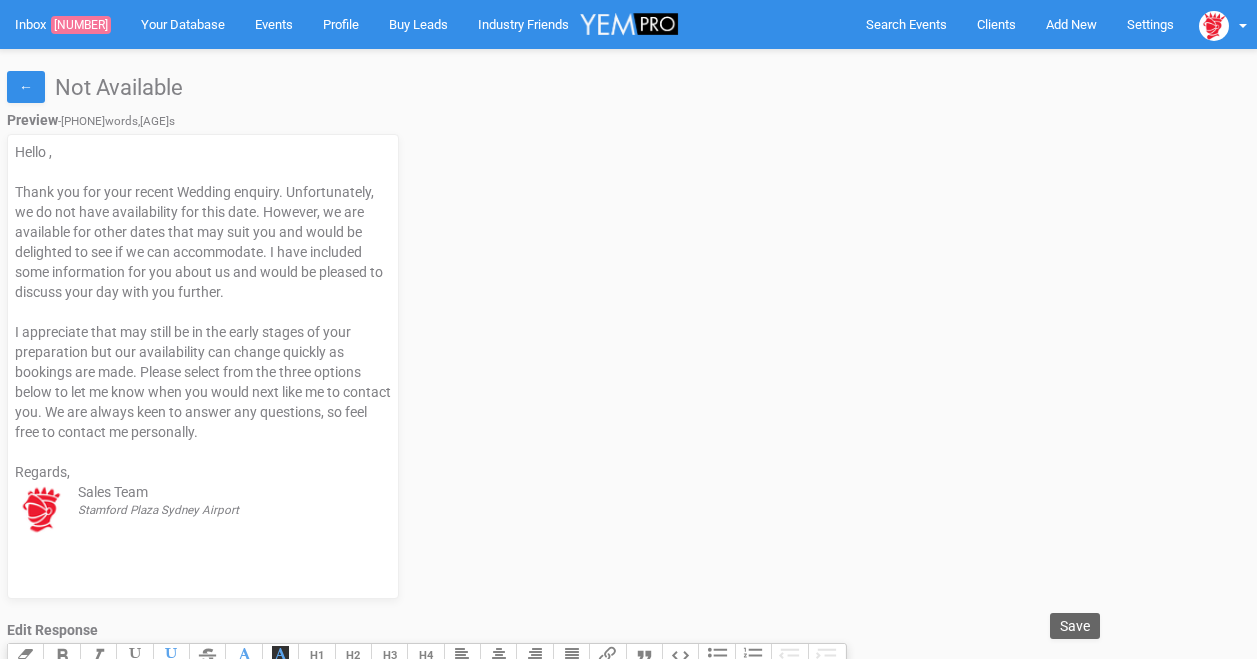 scroll, scrollTop: 0, scrollLeft: 0, axis: both 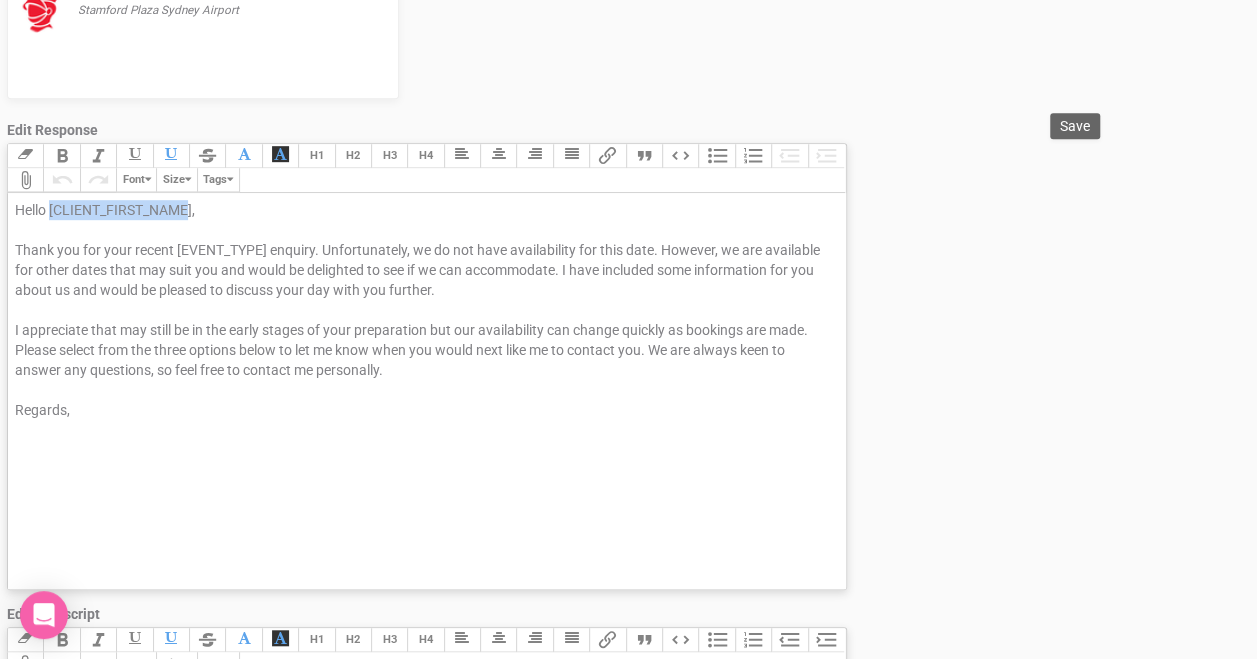 drag, startPoint x: 50, startPoint y: 220, endPoint x: 191, endPoint y: 219, distance: 141.00354 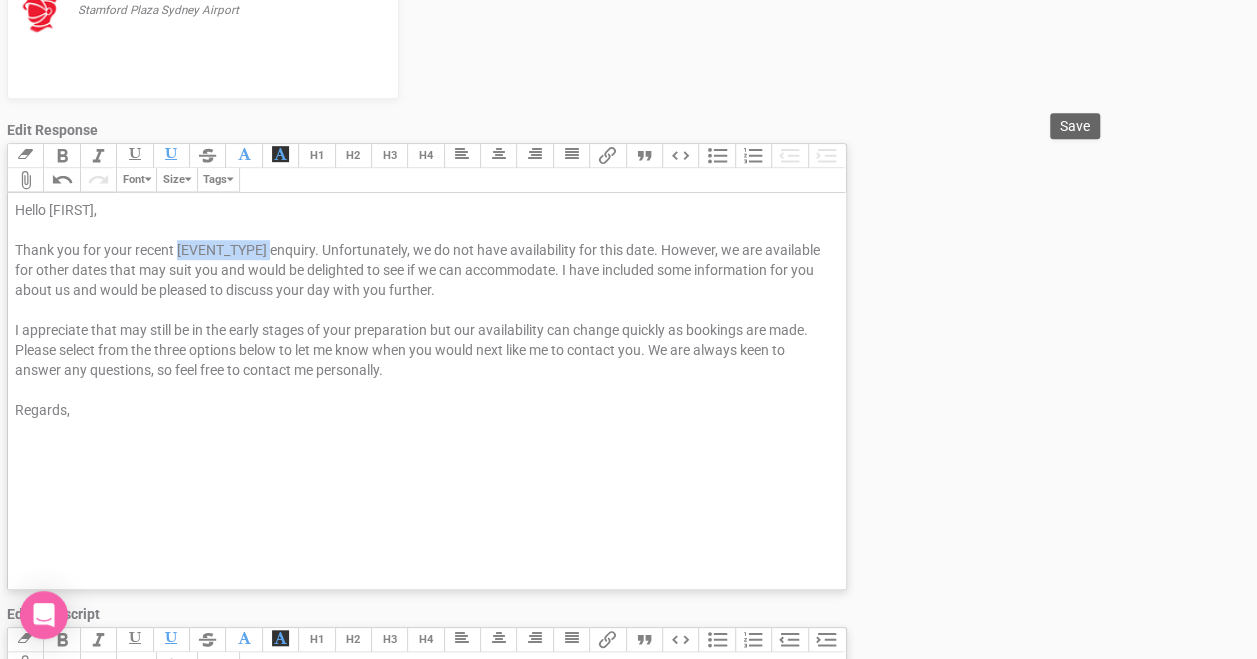 drag, startPoint x: 178, startPoint y: 254, endPoint x: 268, endPoint y: 255, distance: 90.005554 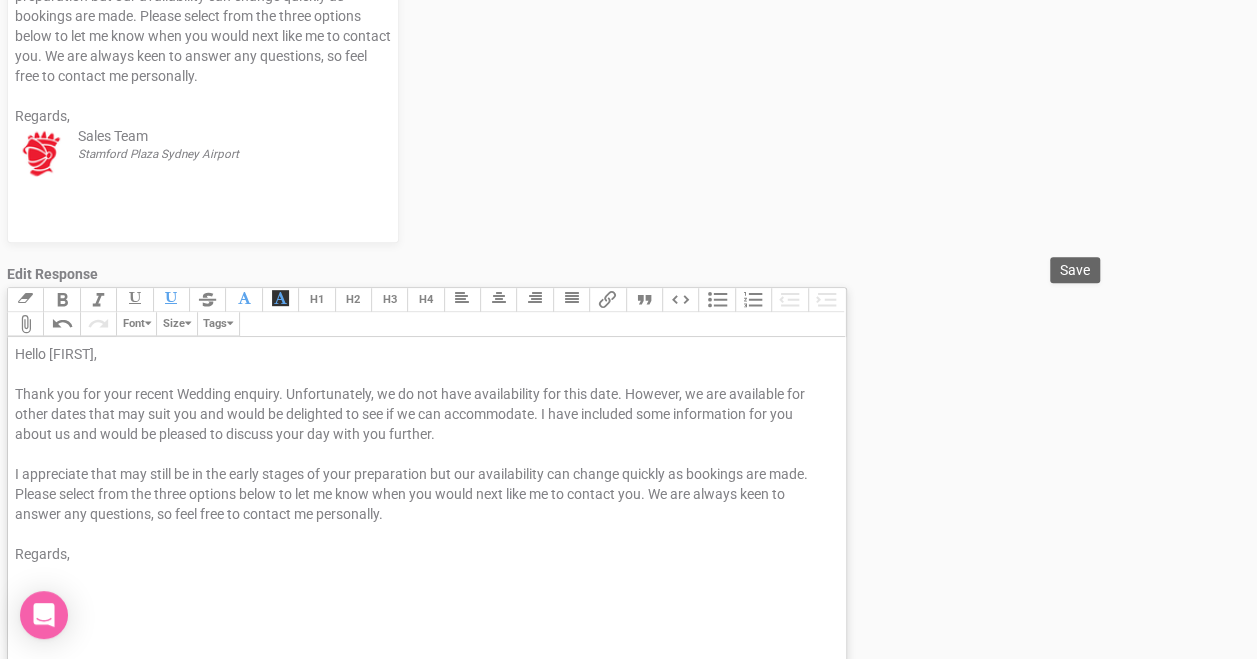 scroll, scrollTop: 300, scrollLeft: 0, axis: vertical 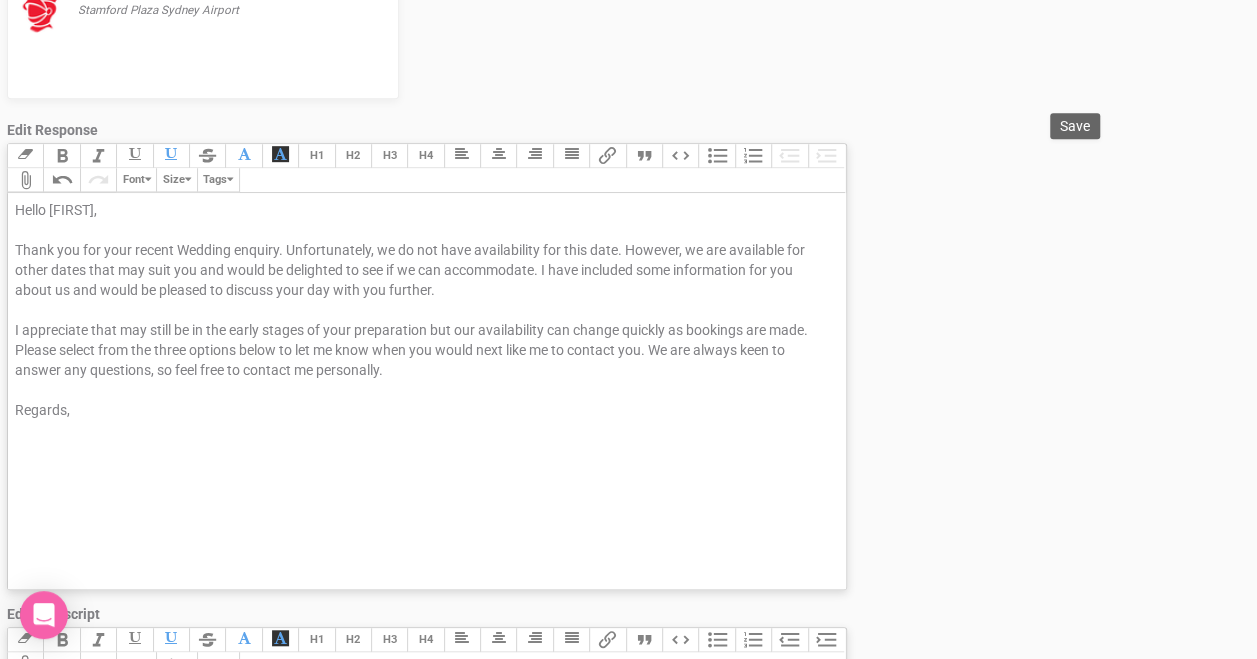 click on "Hello [FIRST] [LAST],  Thank you for your recent Wedding enquiry. Unfortunately, we do not have availability for this date. However, we are available for other dates that may suit you and would be delighted to see if we can accommodate. I have included some information for you about us and would be pleased to discuss your day with you further.  I appreciate that may still be in the early stages of your preparation but our availability can change quickly as bookings are made. Please select from the three options below to let me know when you would next like me to contact you. We are always keen to answer any questions, so feel free to contact me personally.  Regards," at bounding box center (427, 390) 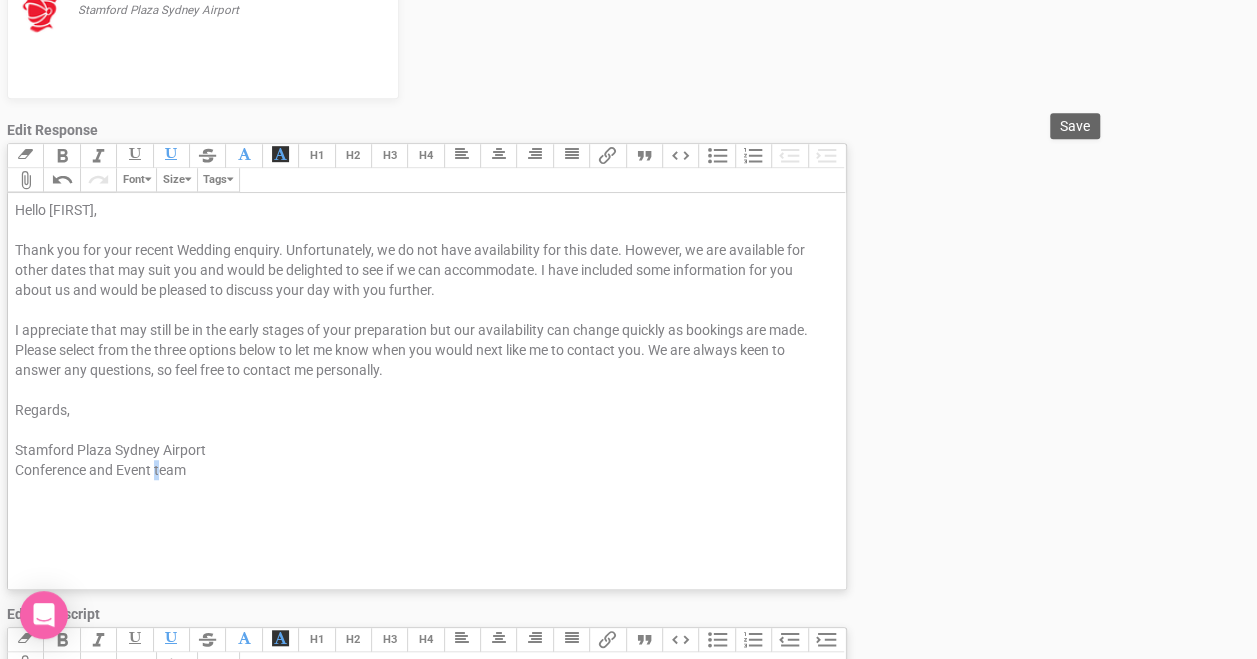 click on "Regards, Stamford Plaza Sydney Airport Conference and Event team" at bounding box center [423, 440] 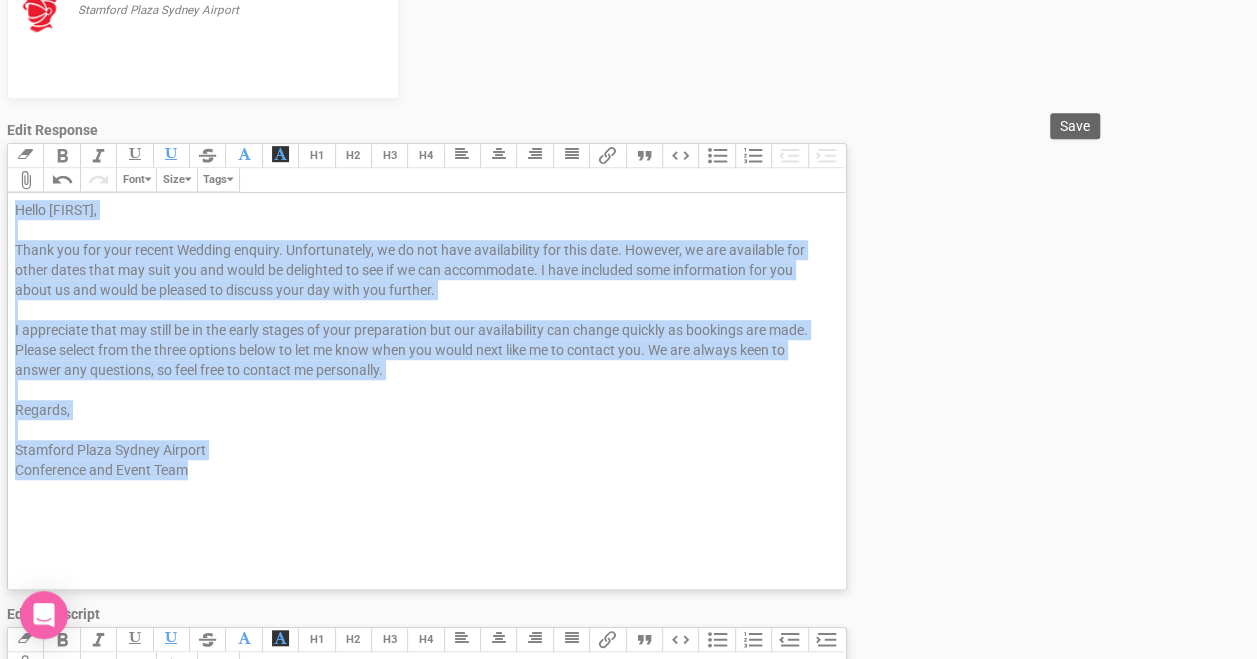 drag, startPoint x: 216, startPoint y: 482, endPoint x: 15, endPoint y: 226, distance: 325.47964 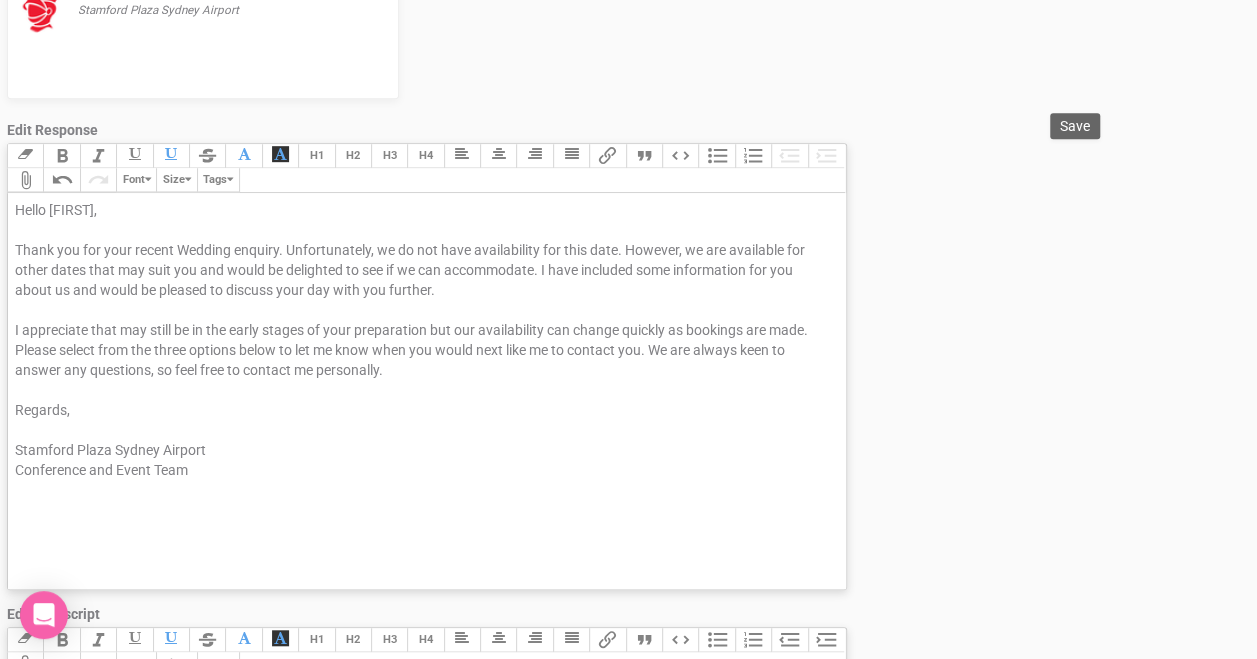 drag, startPoint x: 77, startPoint y: 218, endPoint x: 655, endPoint y: 500, distance: 643.12366 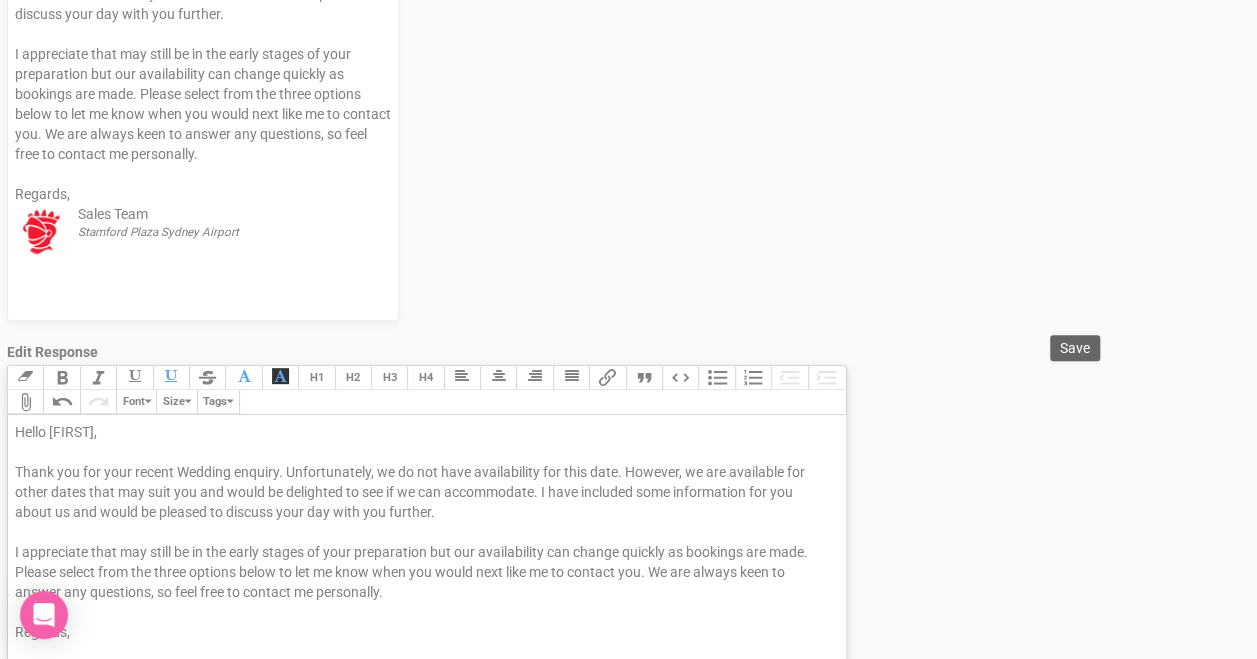 scroll, scrollTop: 100, scrollLeft: 0, axis: vertical 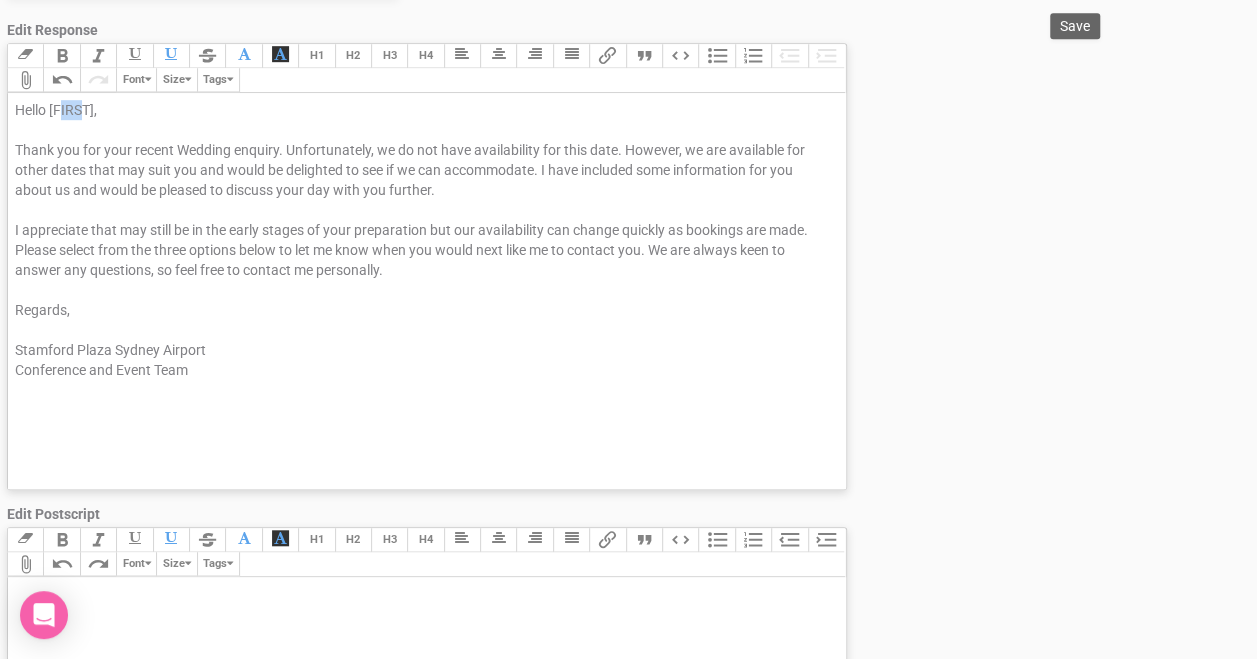 drag, startPoint x: 64, startPoint y: 122, endPoint x: 84, endPoint y: 122, distance: 20 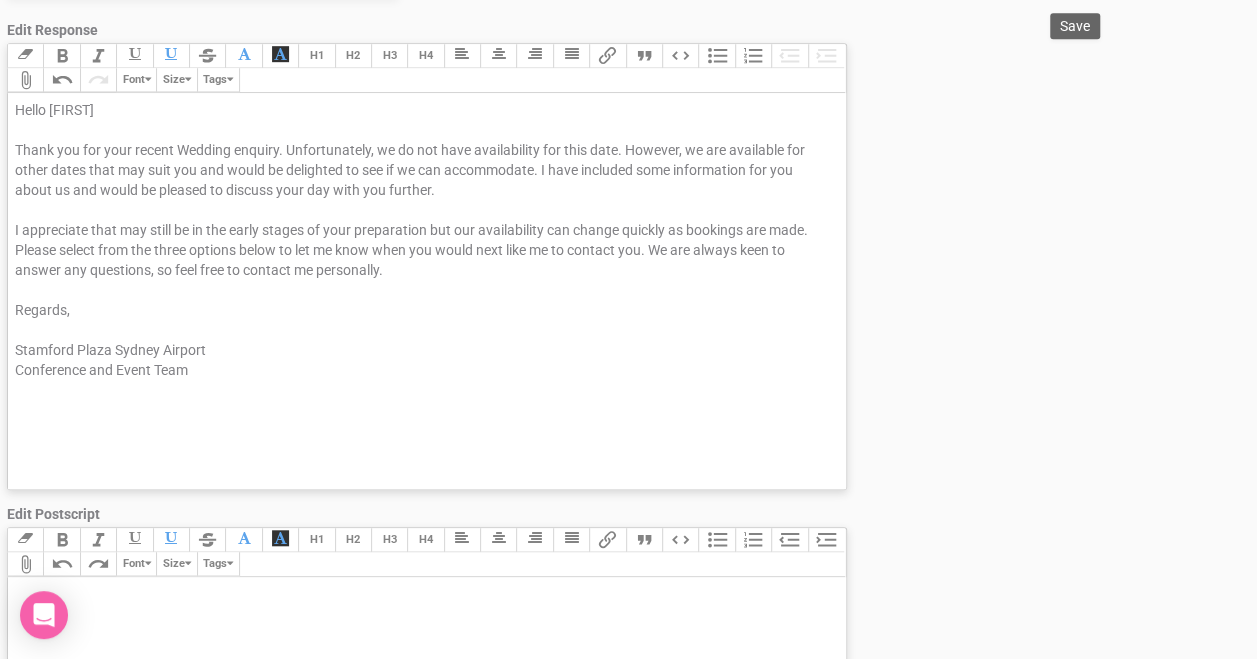 drag, startPoint x: 394, startPoint y: 276, endPoint x: 4, endPoint y: 226, distance: 393.19208 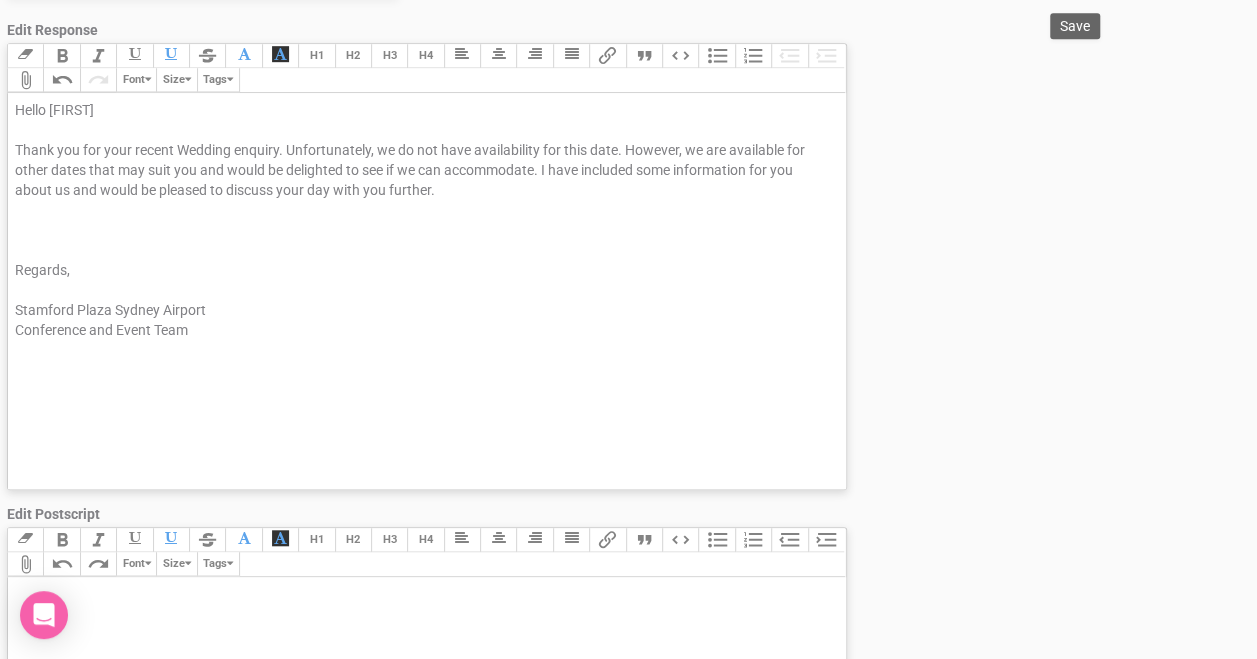 paste on "Hello [FIRST] [LAST],
Thank you for your recent Wedding enquiry. Unfortunately, we do not have availability for this date. However, we are available for other dates that may suit you and would be delighted to see if we can accommodate. I have included some information for you about us and would be pleased to discuss your day with you further.
Additionally, would you be interested in scheduling a site inspection? This would provide you the opportunity to explore our venue and discuss your wedding in greater detail, ensuring everything aligns with your vision and budget.
If you prefer, I would be happy to schedule a call to discuss your requirements in more detail.
I look forward to hearing from you.
Regards,
Stamford Plaza Sydney Airport
Conference and Event Team" 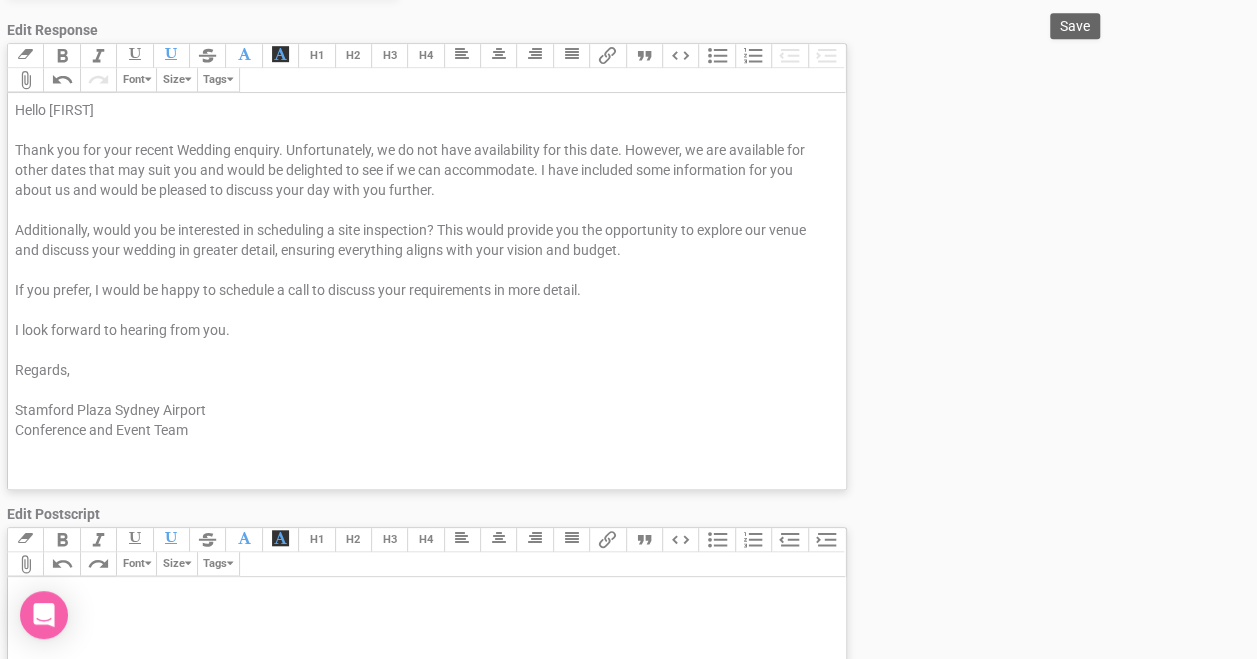 drag, startPoint x: 543, startPoint y: 178, endPoint x: 556, endPoint y: 202, distance: 27.294687 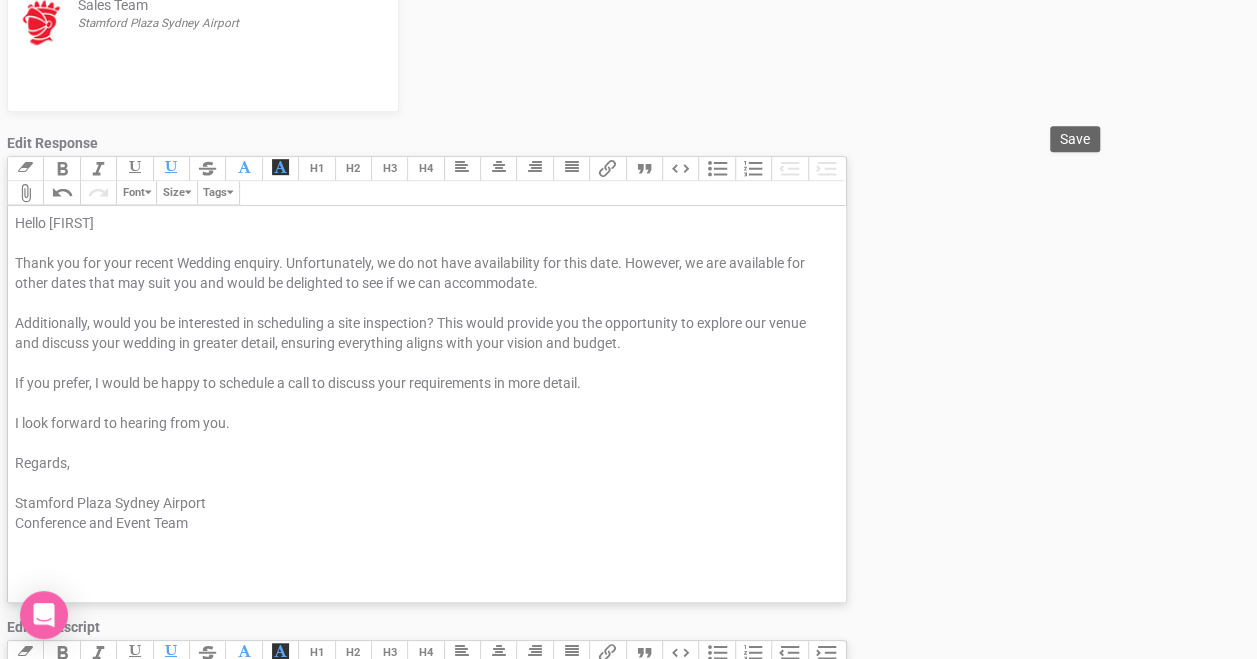 scroll, scrollTop: 600, scrollLeft: 0, axis: vertical 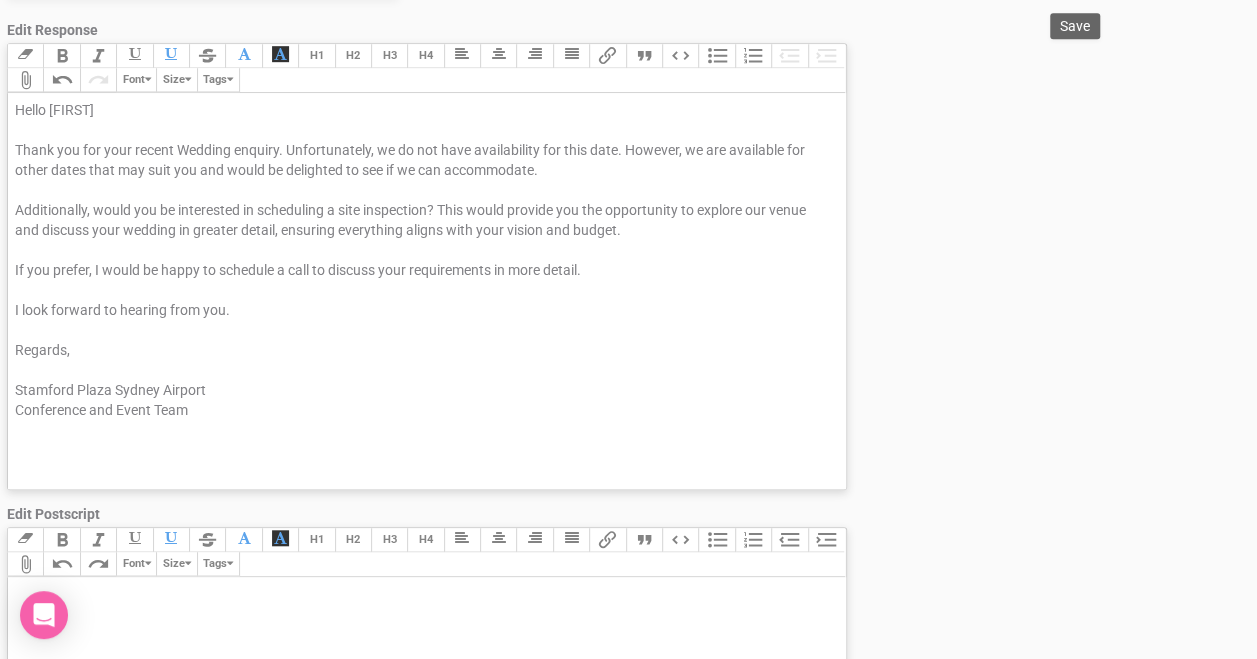drag, startPoint x: 571, startPoint y: 176, endPoint x: -1, endPoint y: 164, distance: 572.12585 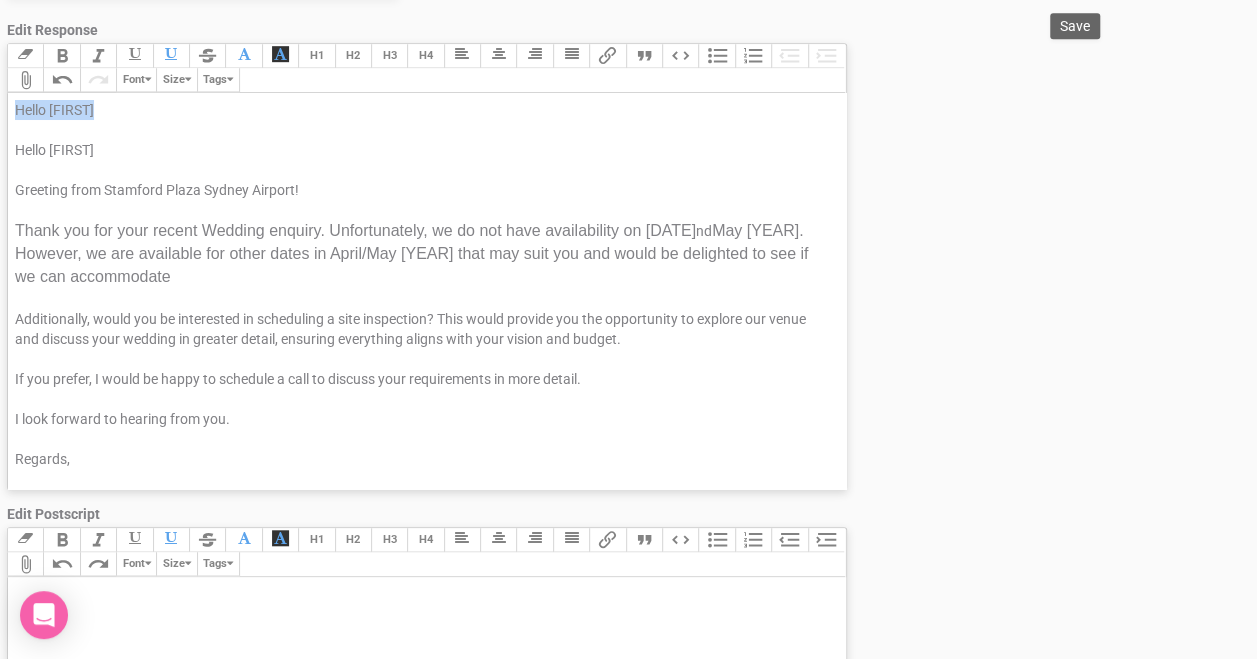 drag, startPoint x: 112, startPoint y: 120, endPoint x: -32, endPoint y: 107, distance: 144.58562 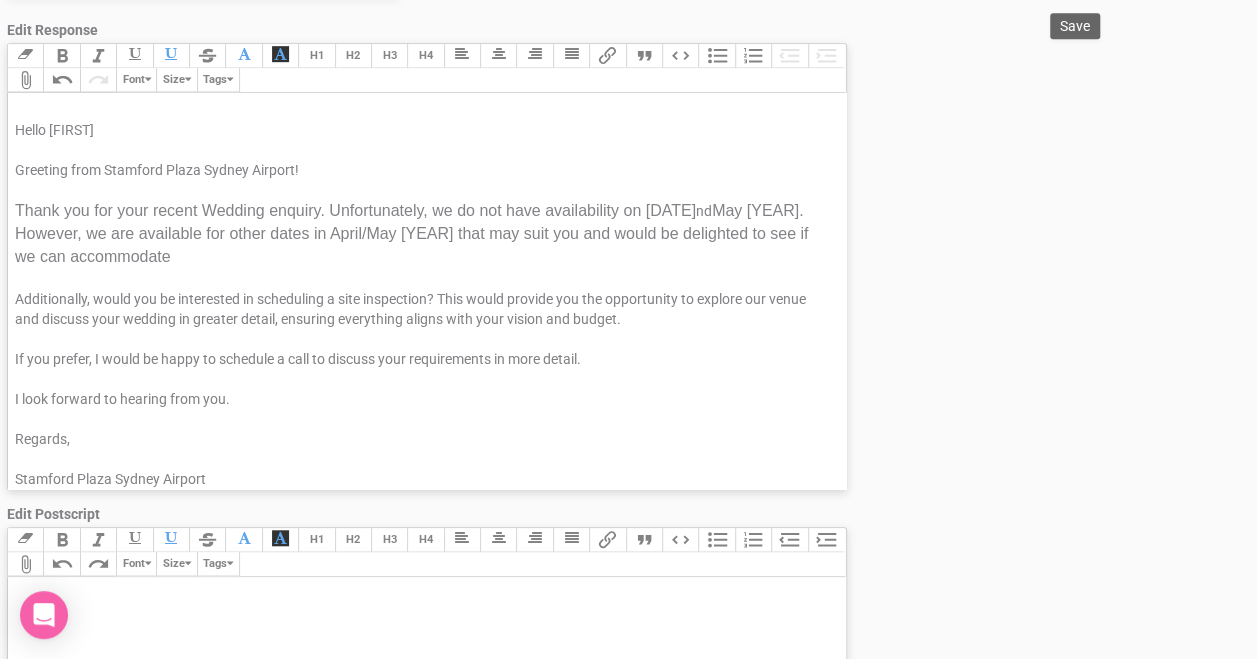 type on "<div>Hello [FIRST],&nbsp;</div><div>&nbsp;</div><div>Greeting from Stamford Plaza Sydney Airport!</div><div>&nbsp;</div><div><span style="font-family: Aptos, sans-serif; font-size: 12pt;">Thank you for your recent Wedding enquiry. Unfortunately, we do not have availability on [DATE]</span><span style="font-family: Aptos, sans-serif; font-size: 12pt;"> May [YEAR]. However, we are available for other dates in April/May [YEAR] that may suit you and would be delighted to see if we can accommodate</span>&nbsp;</div><div><br></div><div>Additionally, would you be interested in scheduling a site inspection? This would provide you the opportunity to explore our venue and discuss your wedding in greater detail, ensuring everything aligns with your vision and budget.</div><div>&nbsp;</div><div>If you prefer, I would be happy to schedule a call to discuss your requirements in more detail.</div><div>&nbsp;</div><div>I look forward to hearing from you.</div><div><br></div><div>Regards,&nbsp;<br><br>Stamford Plaza Sydney Airport<..." 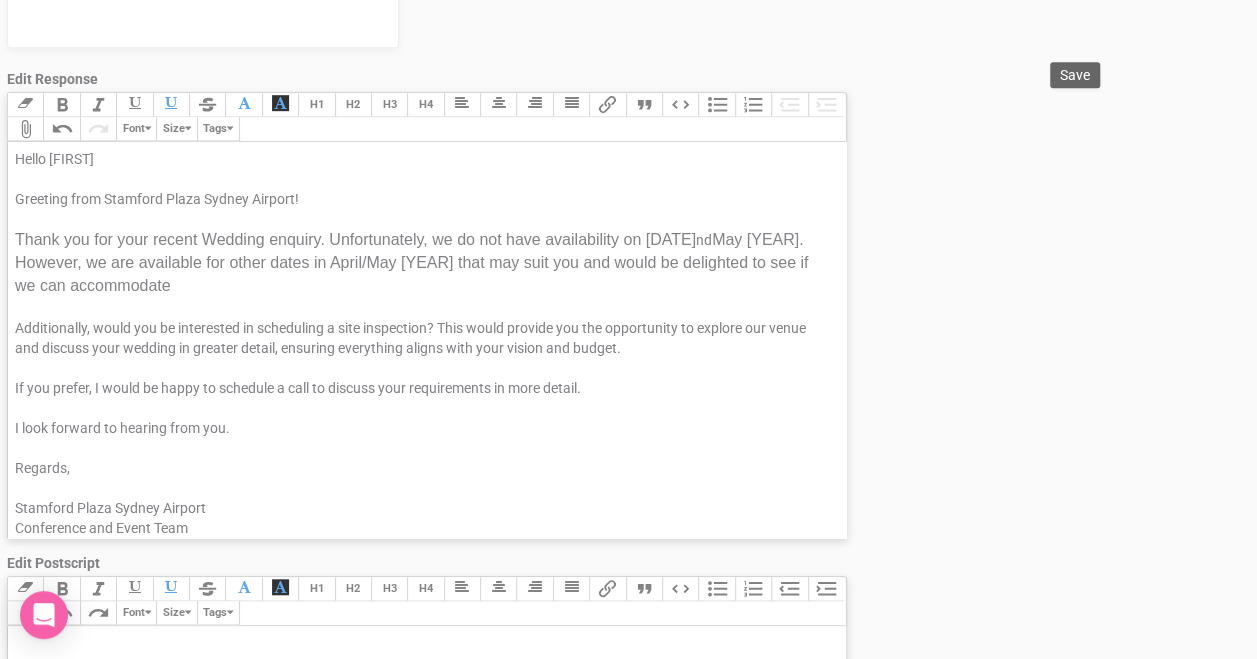 scroll, scrollTop: 400, scrollLeft: 0, axis: vertical 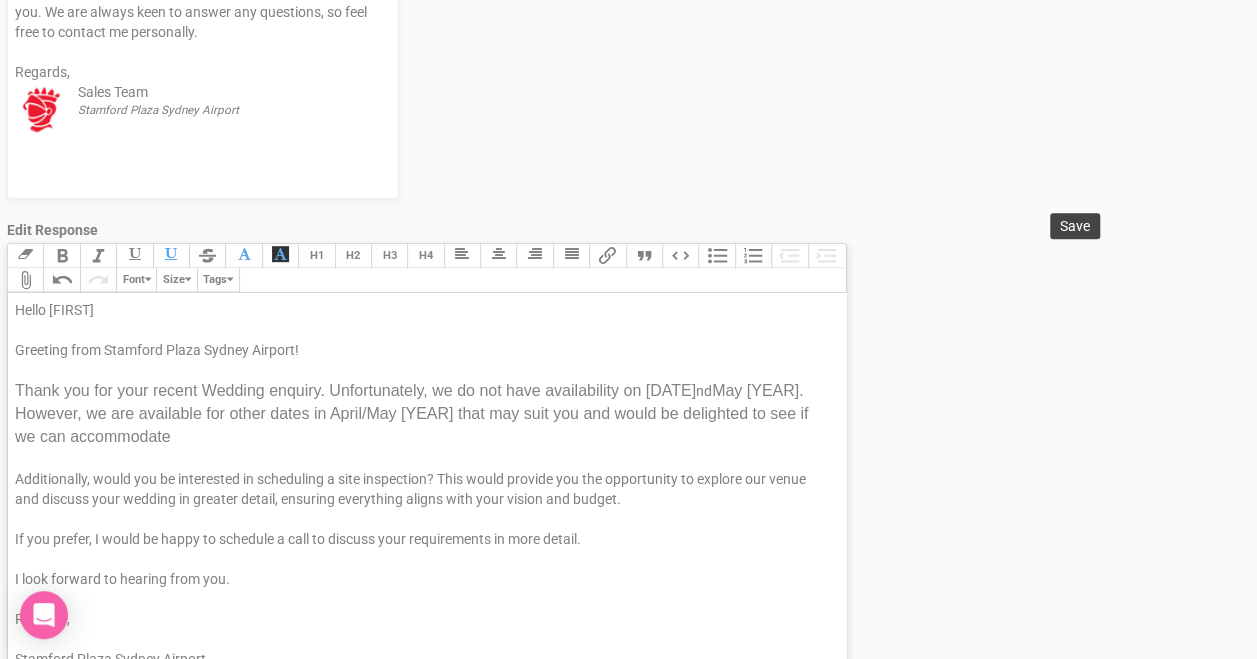 drag, startPoint x: 1078, startPoint y: 240, endPoint x: 661, endPoint y: 486, distance: 484.1539 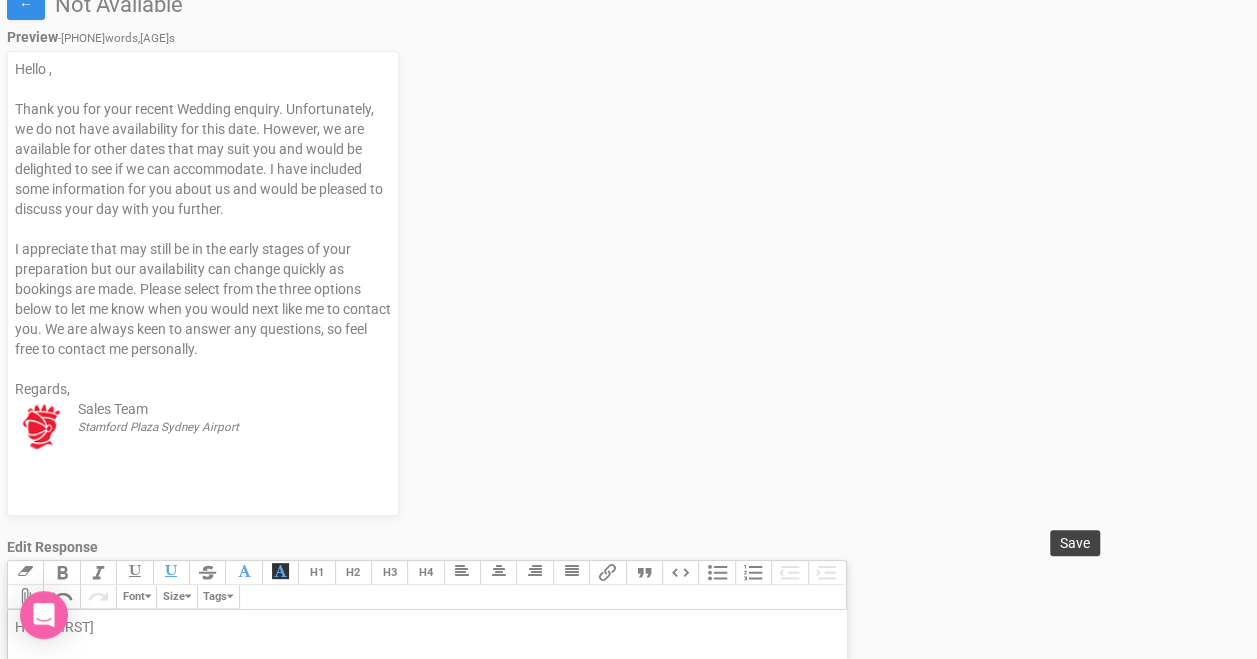 scroll, scrollTop: 0, scrollLeft: 0, axis: both 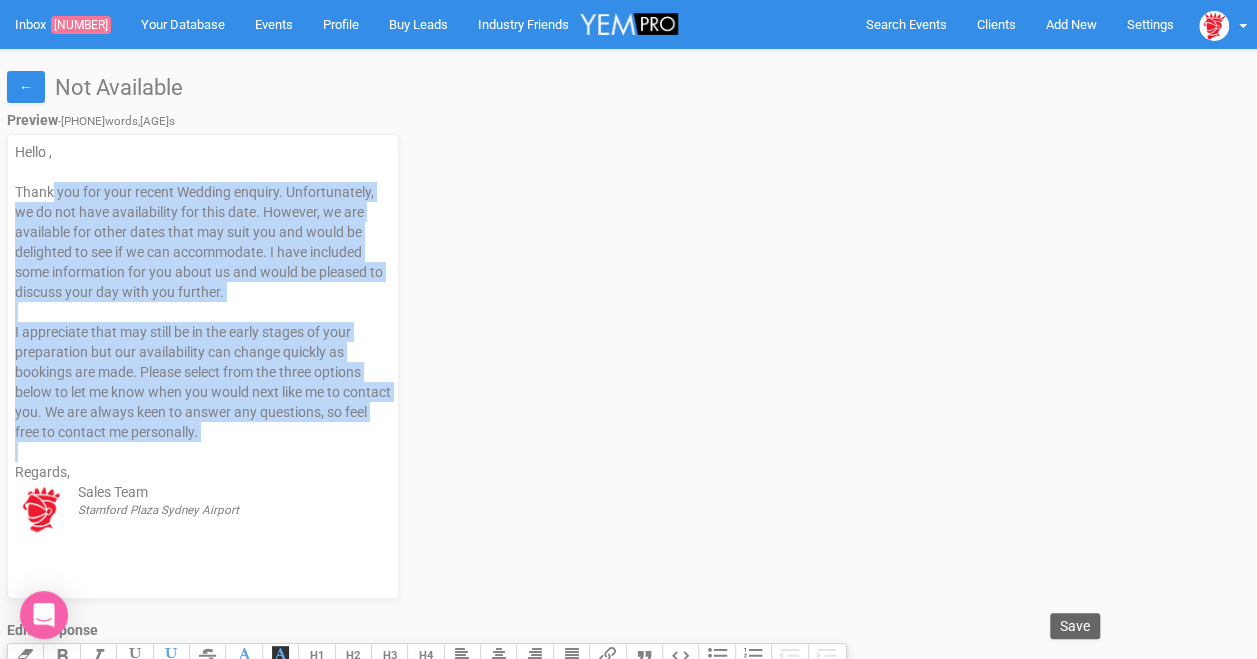 drag, startPoint x: 54, startPoint y: 192, endPoint x: 388, endPoint y: 450, distance: 422.04266 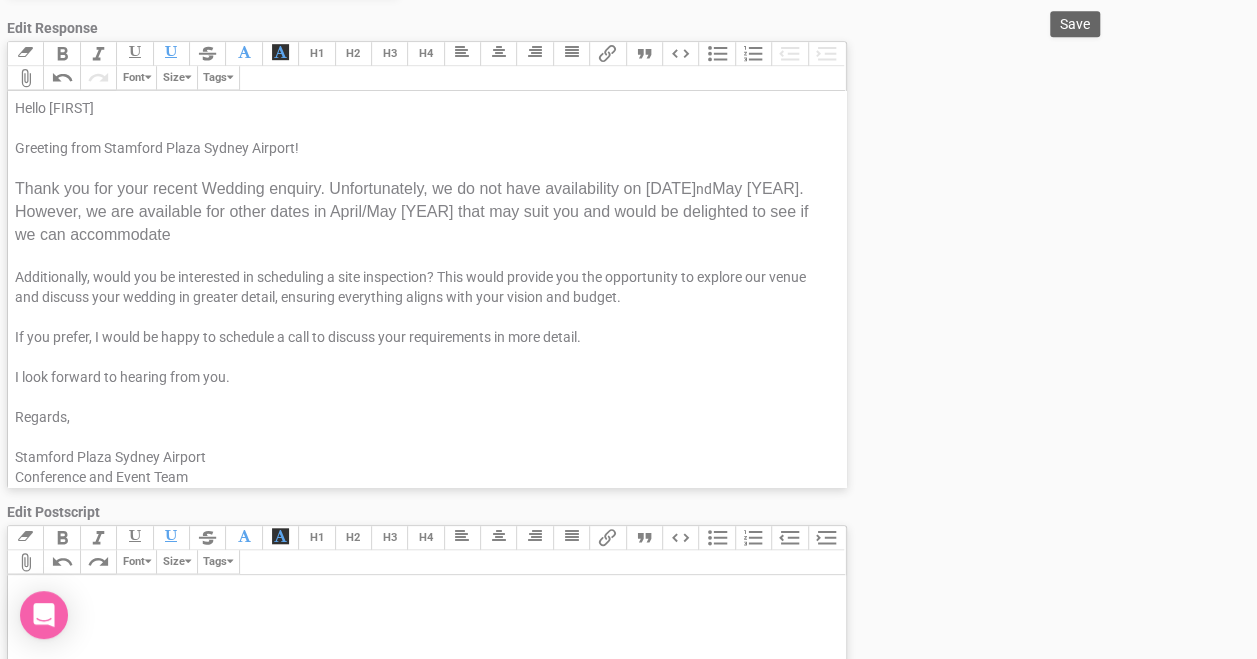 scroll, scrollTop: 800, scrollLeft: 0, axis: vertical 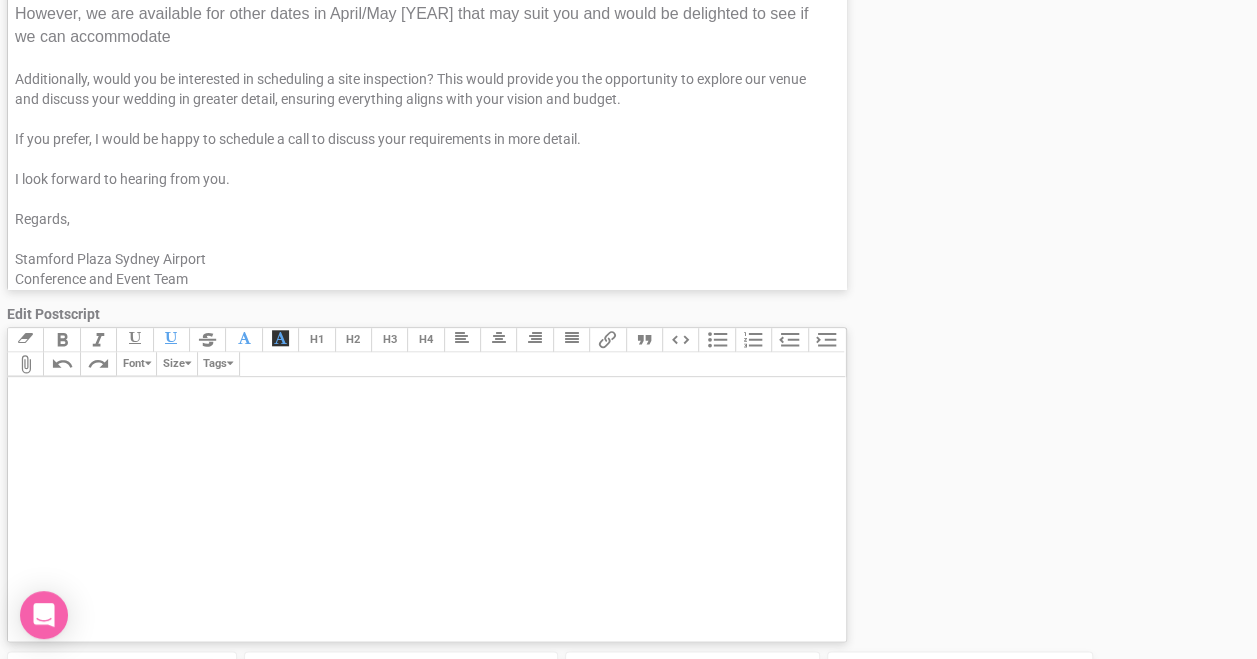 click on "Regards, Stamford Plaza Sydney Airport Conference and Event Team" at bounding box center [423, 249] 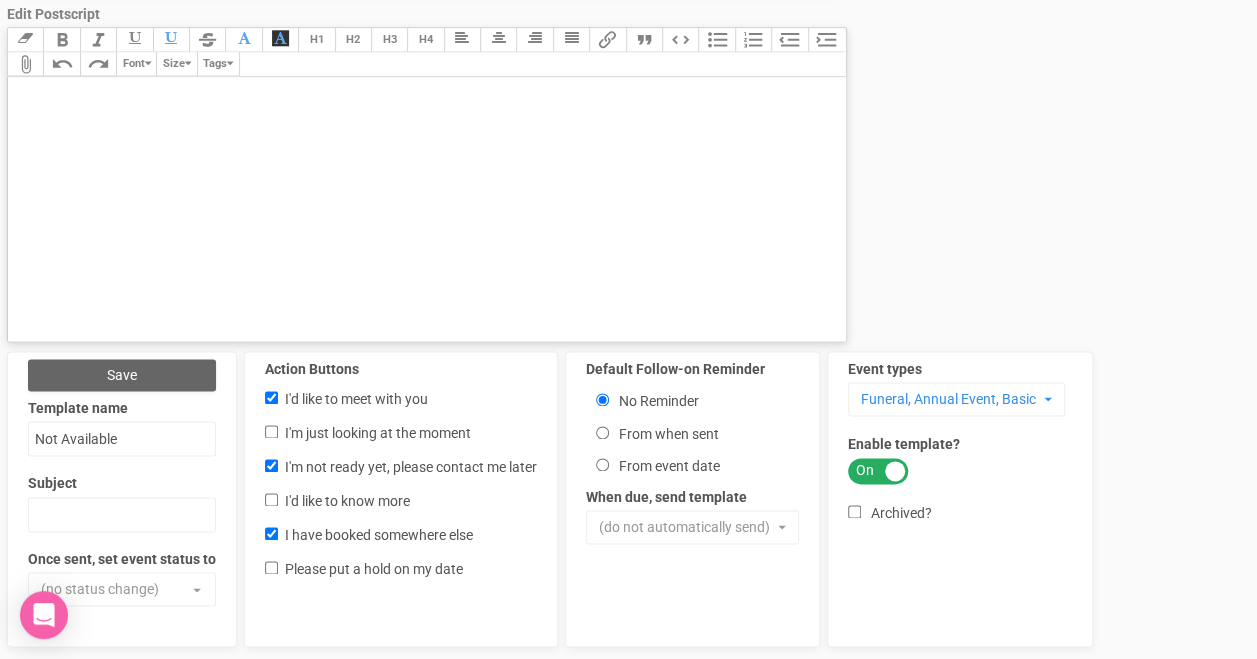 scroll, scrollTop: 1400, scrollLeft: 0, axis: vertical 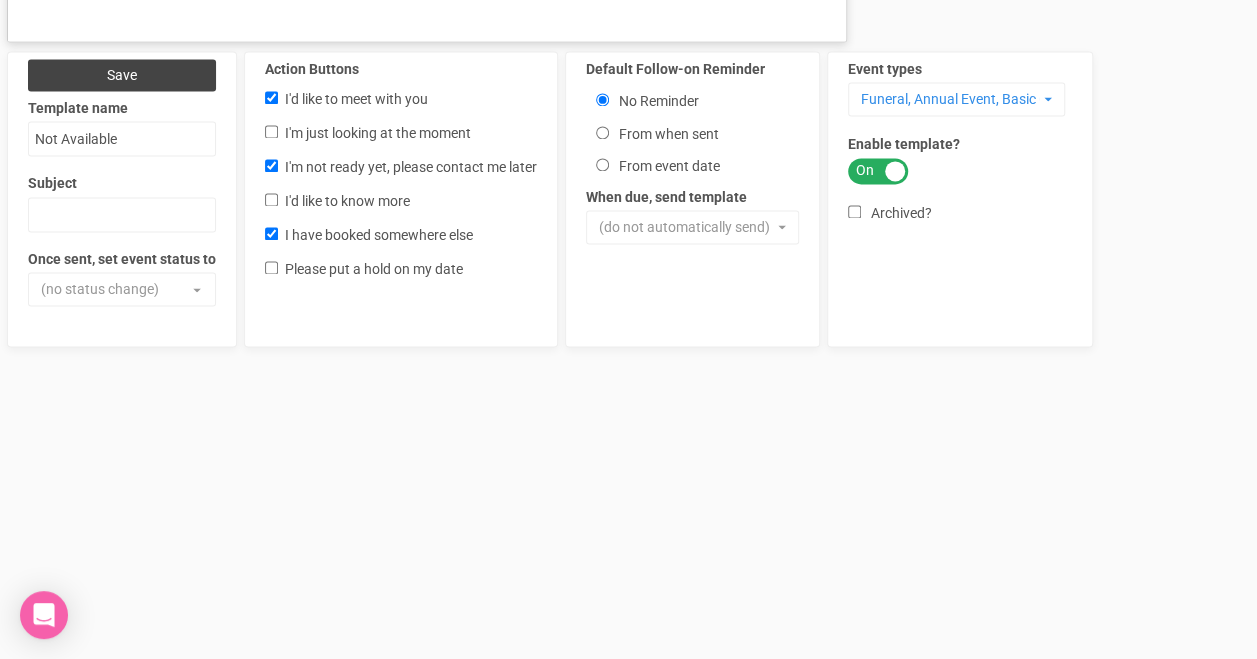 click on "Save" at bounding box center [122, 75] 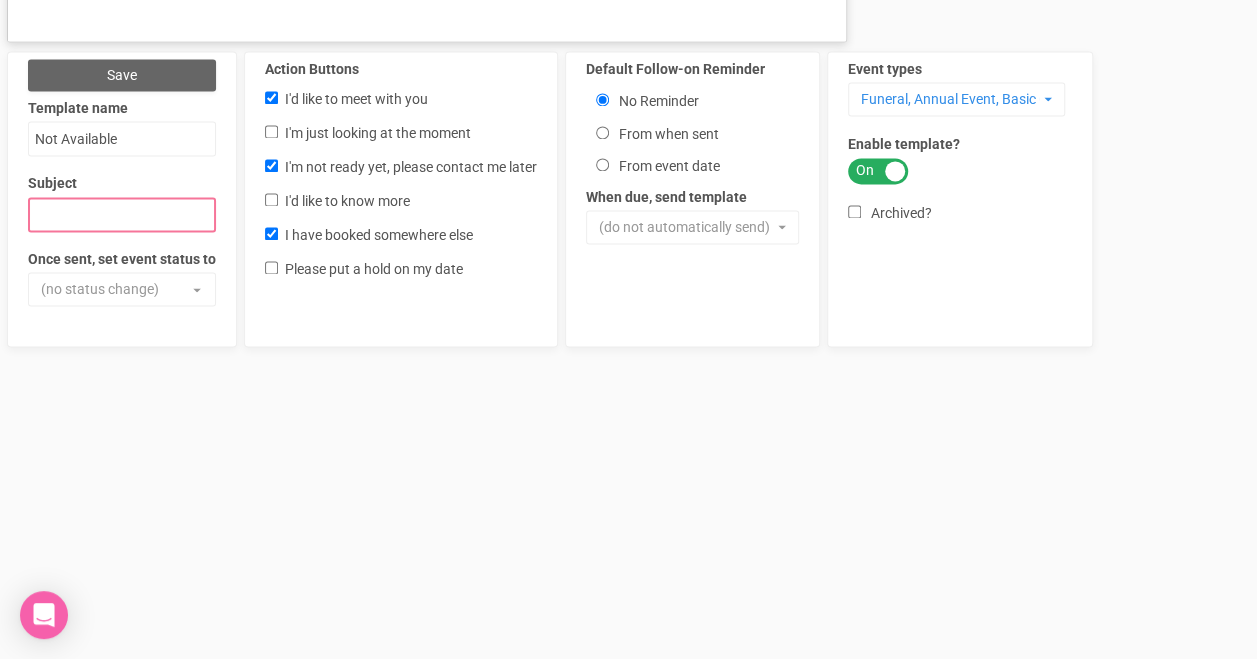 click on "Subject" at bounding box center (122, 214) 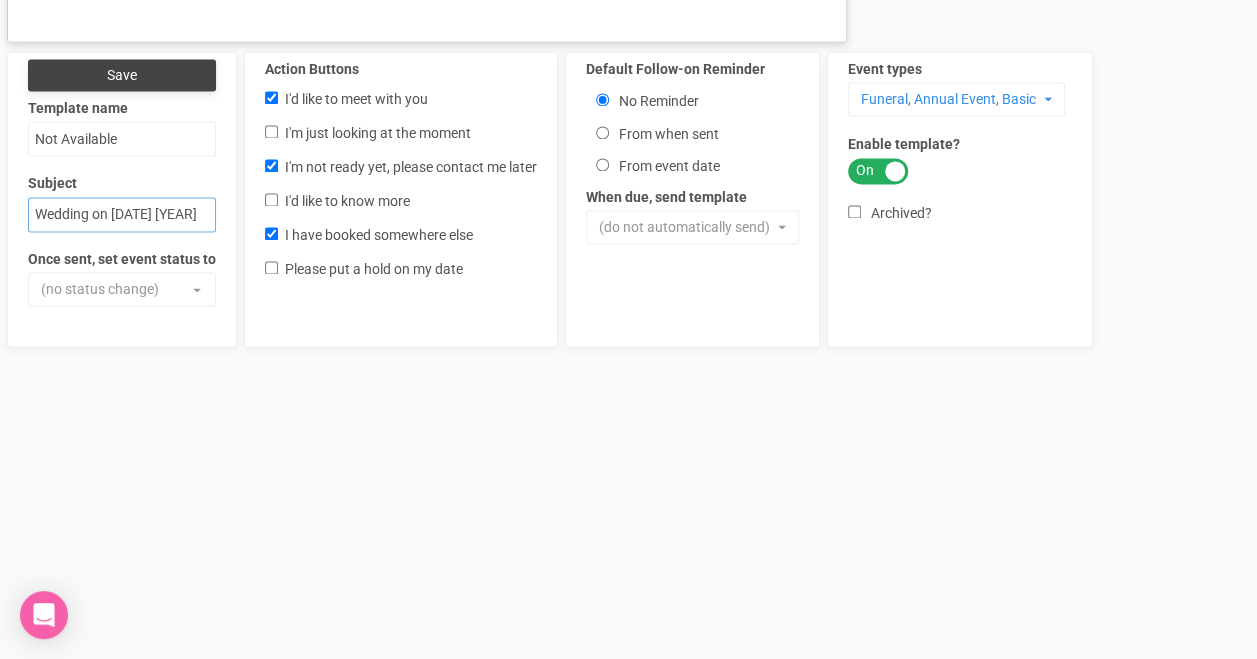 type on "Wedding on 2nd May 2026" 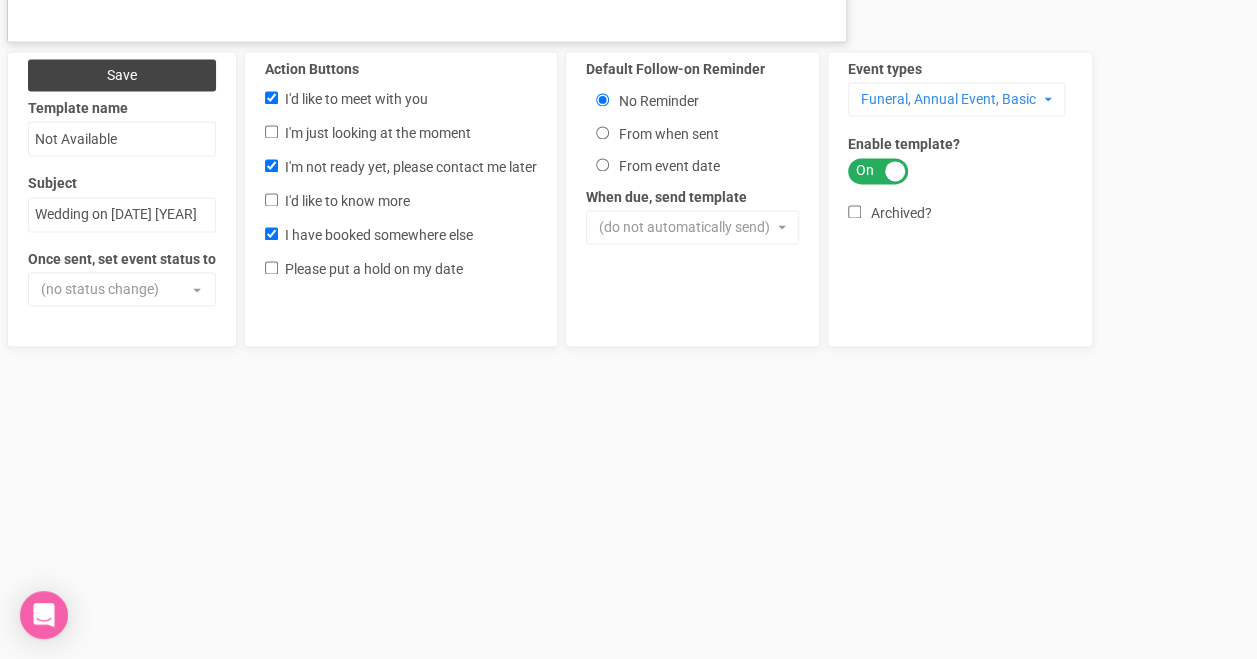 click on "Save" at bounding box center [122, 75] 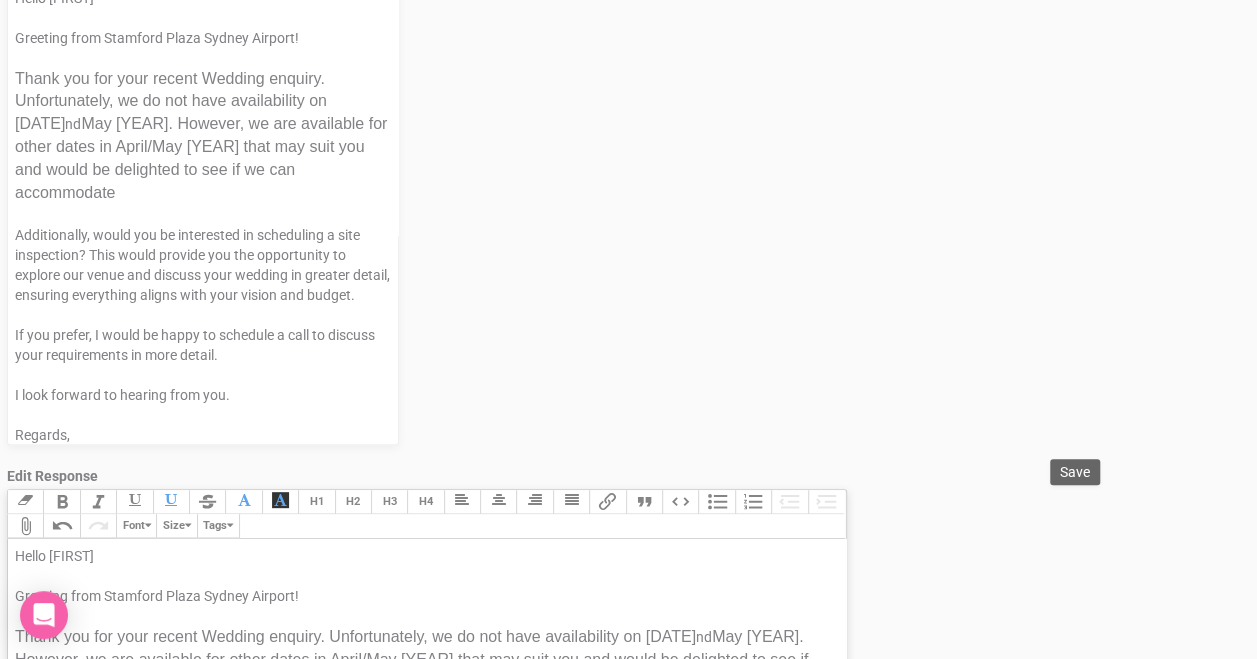 scroll, scrollTop: 0, scrollLeft: 0, axis: both 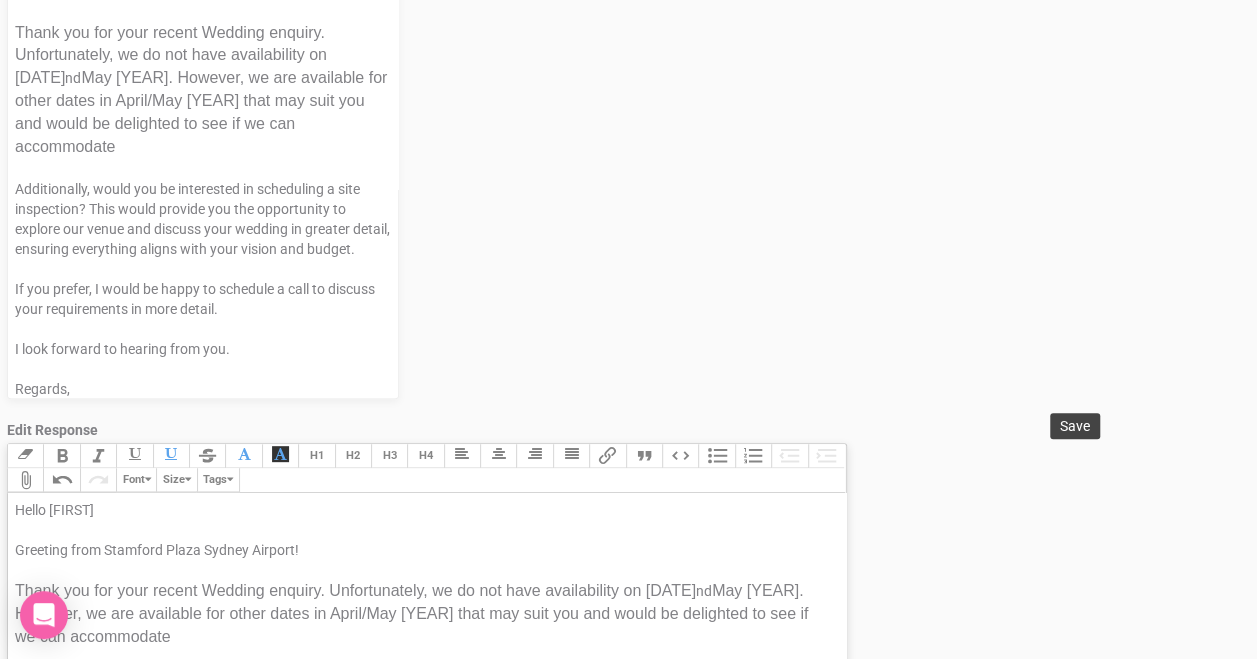 click on "Save" at bounding box center [1075, 426] 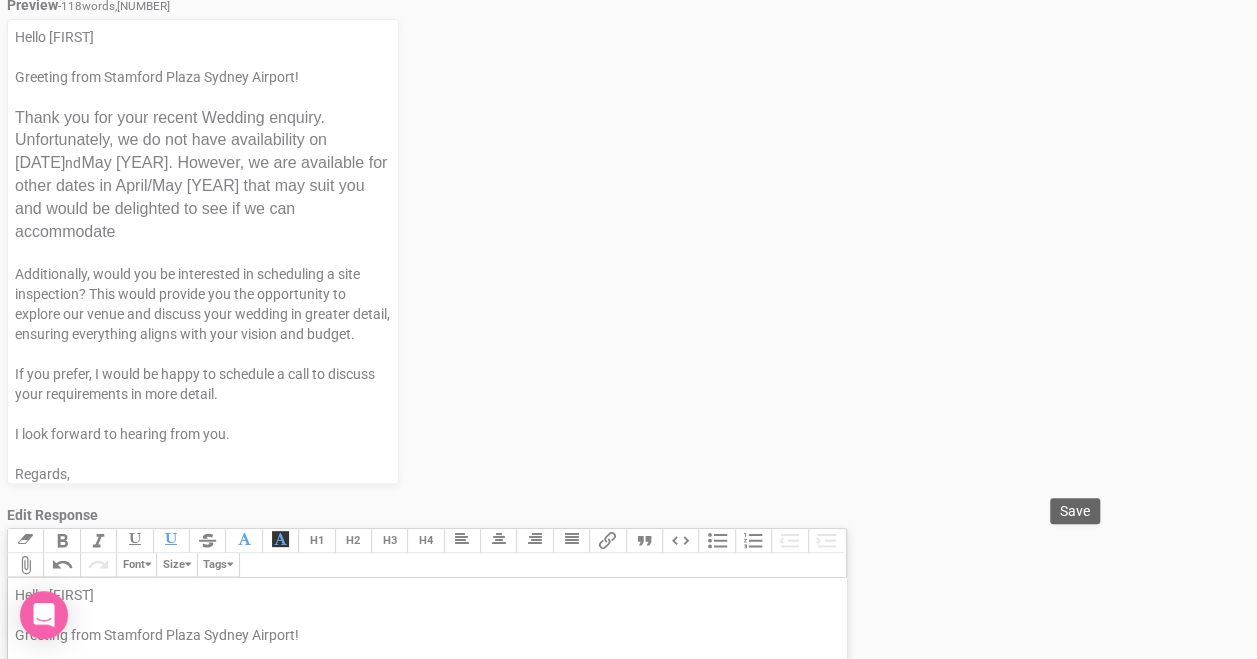 scroll, scrollTop: 0, scrollLeft: 0, axis: both 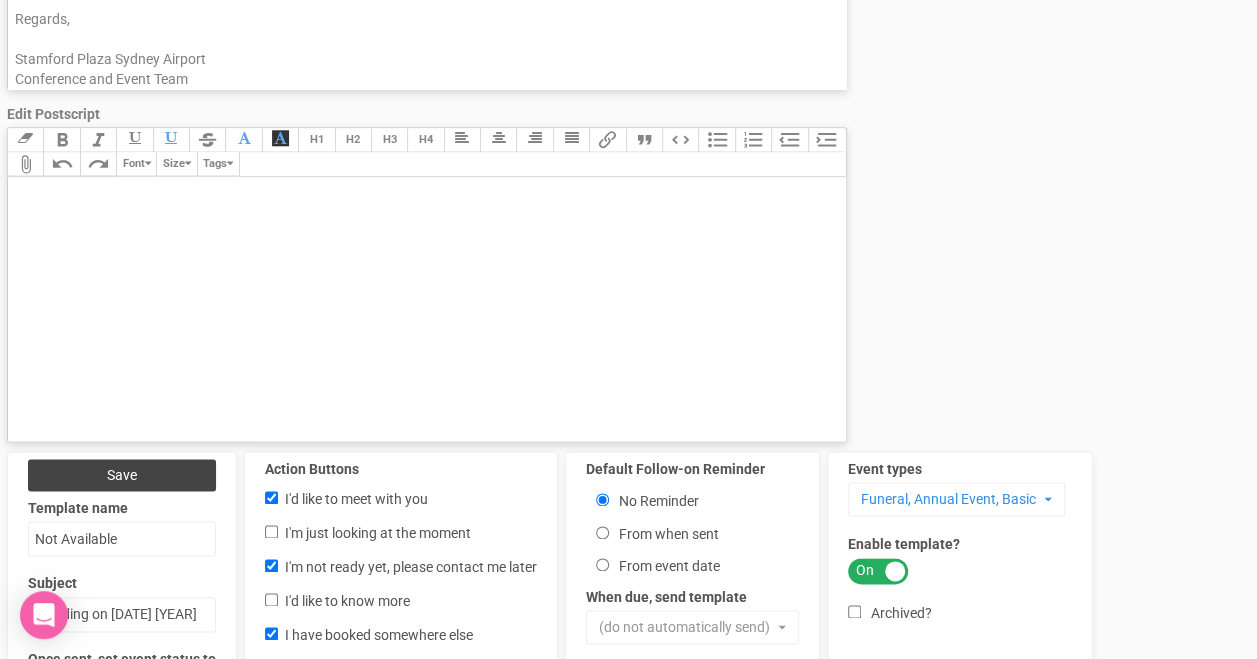 click on "Save" at bounding box center (122, 475) 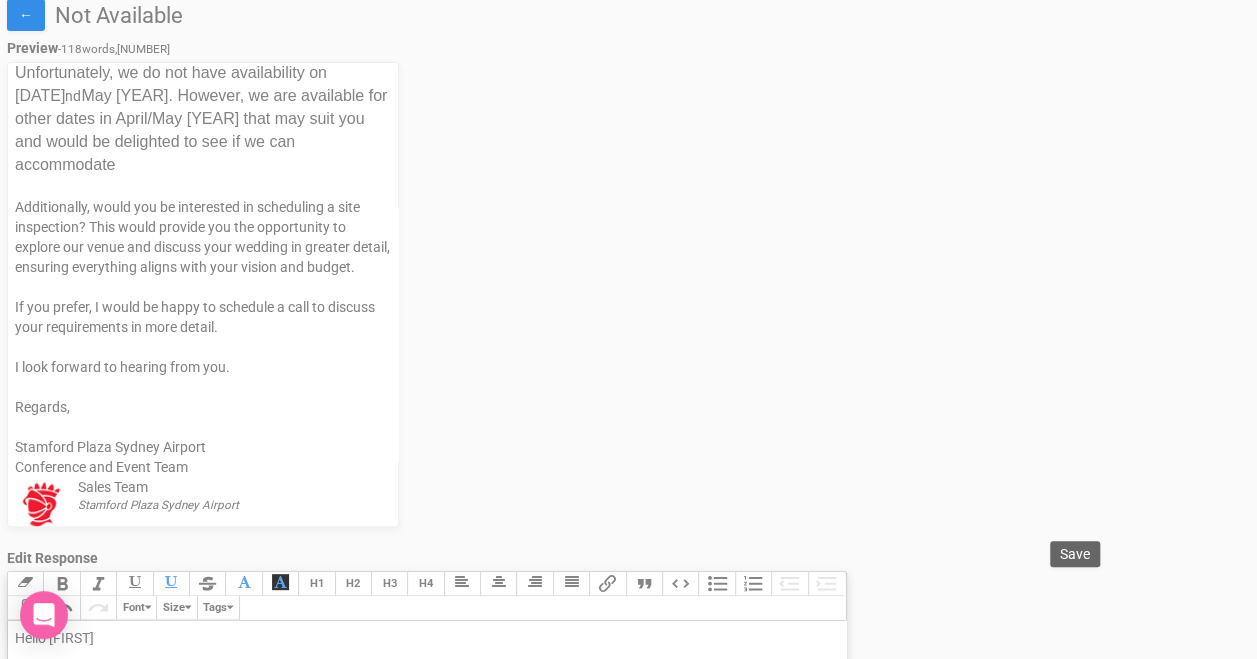 scroll, scrollTop: 0, scrollLeft: 0, axis: both 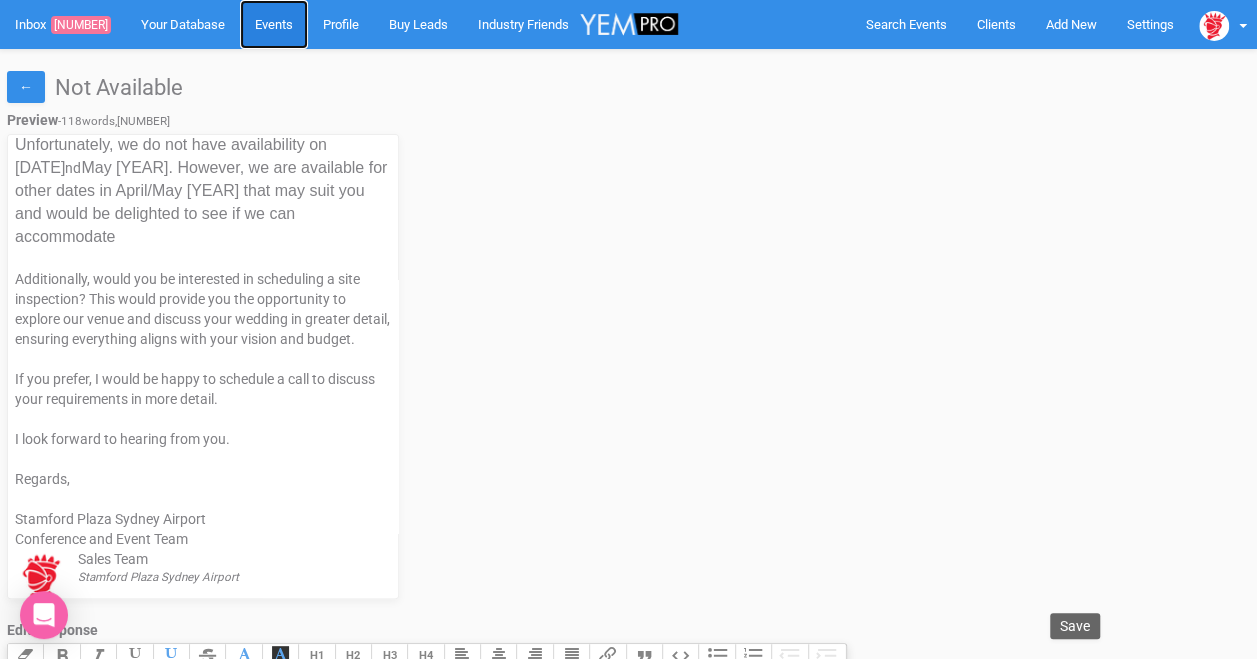 click on "Events" at bounding box center (274, 24) 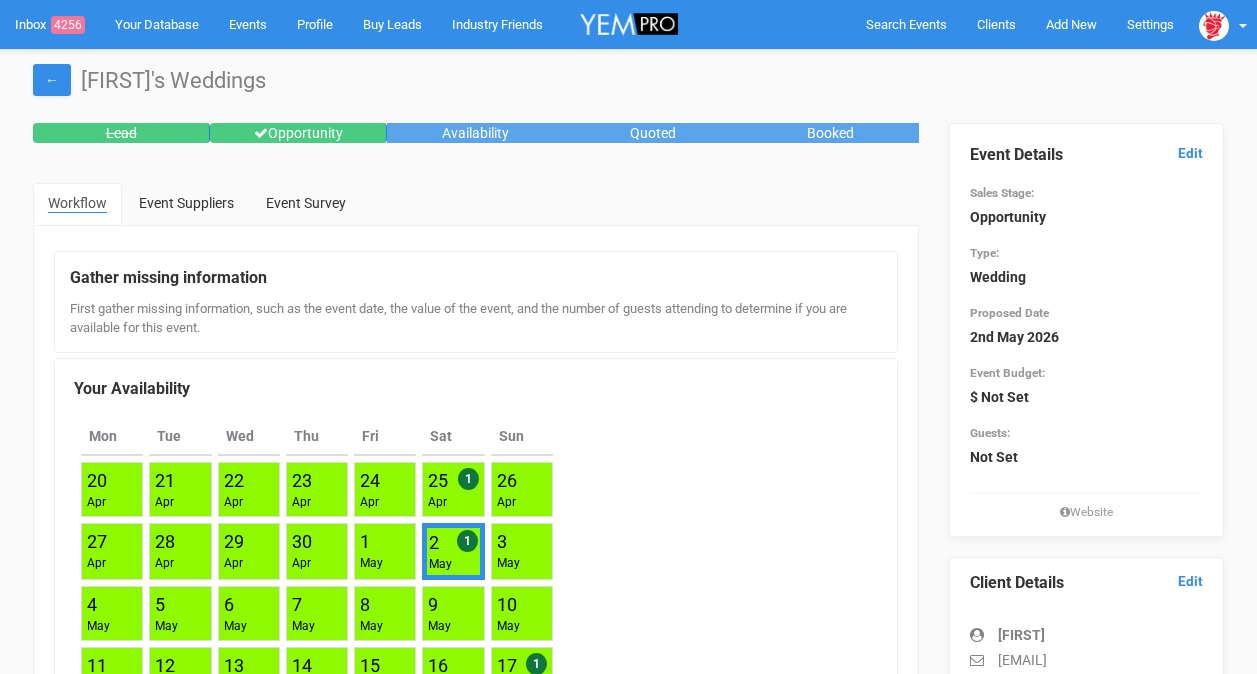 scroll, scrollTop: 300, scrollLeft: 0, axis: vertical 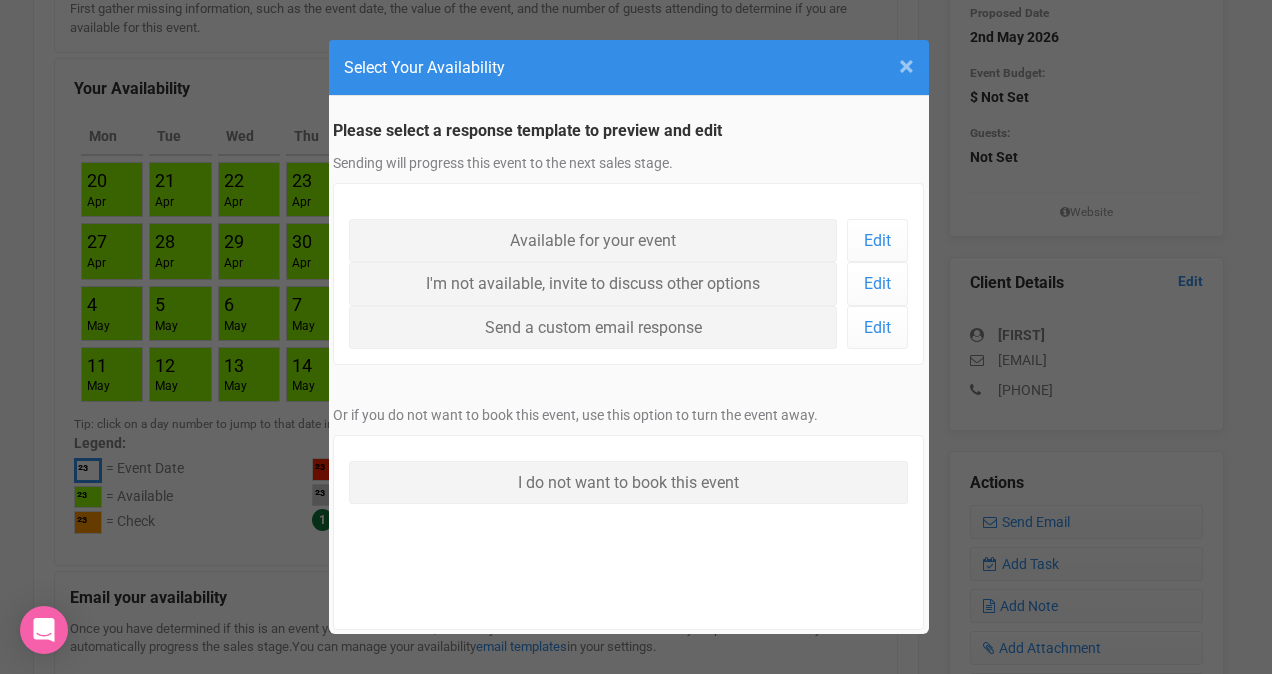 click on "×" at bounding box center [906, 66] 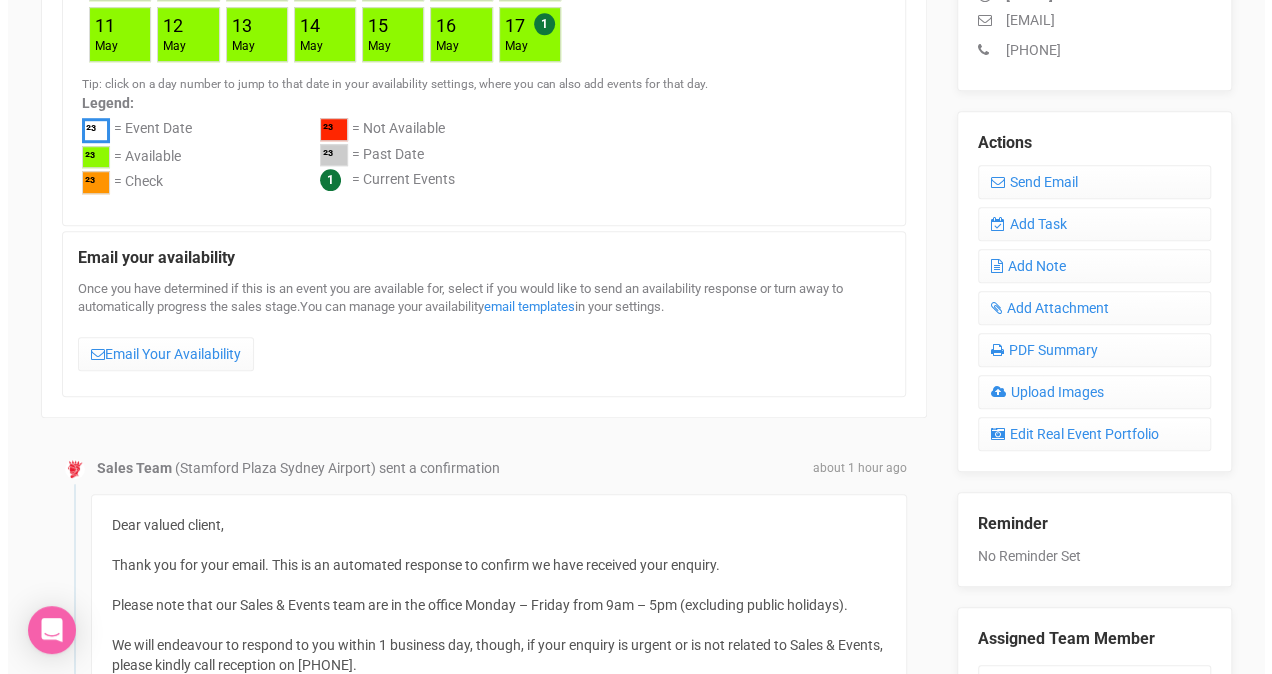 scroll, scrollTop: 700, scrollLeft: 0, axis: vertical 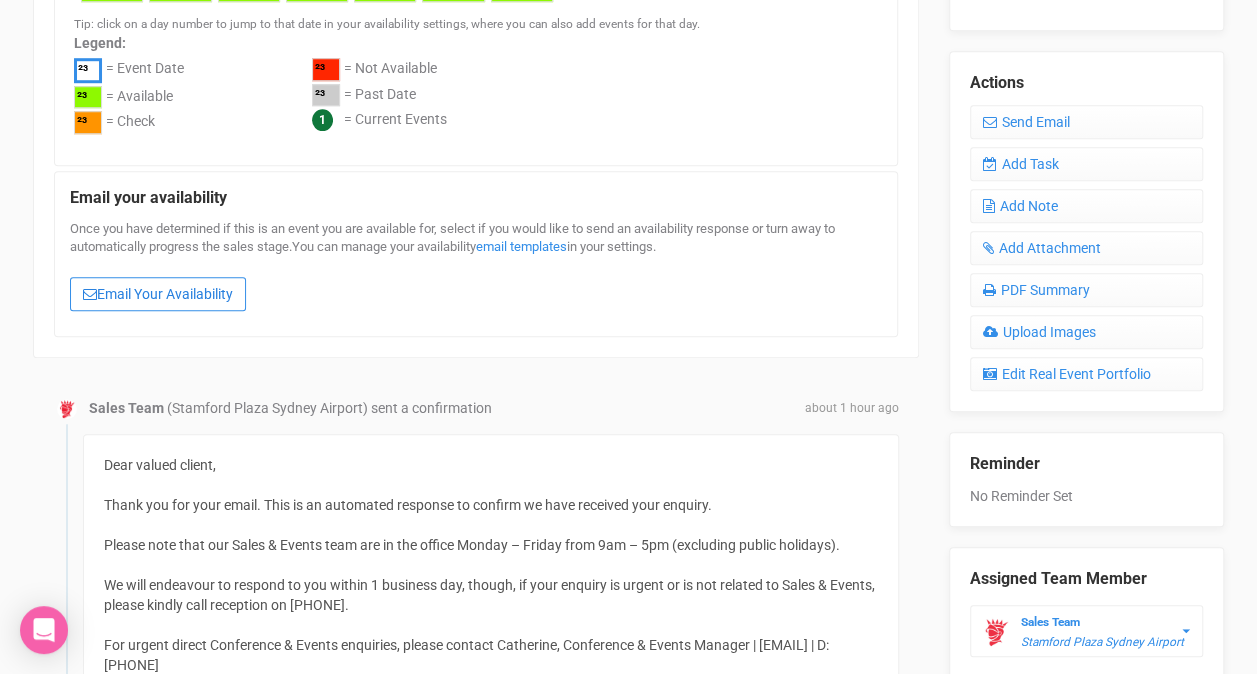 click on "Email Your Availability" at bounding box center (158, 294) 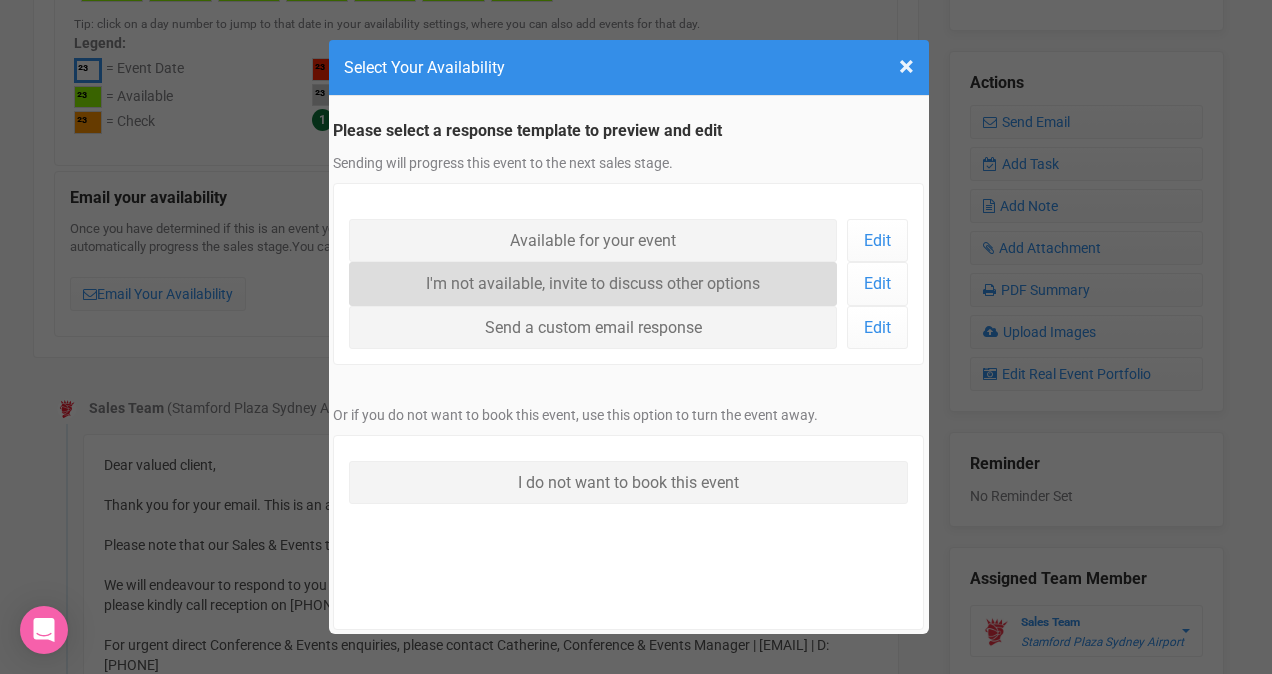 click on "I'm not available, invite to discuss other options" at bounding box center [593, 283] 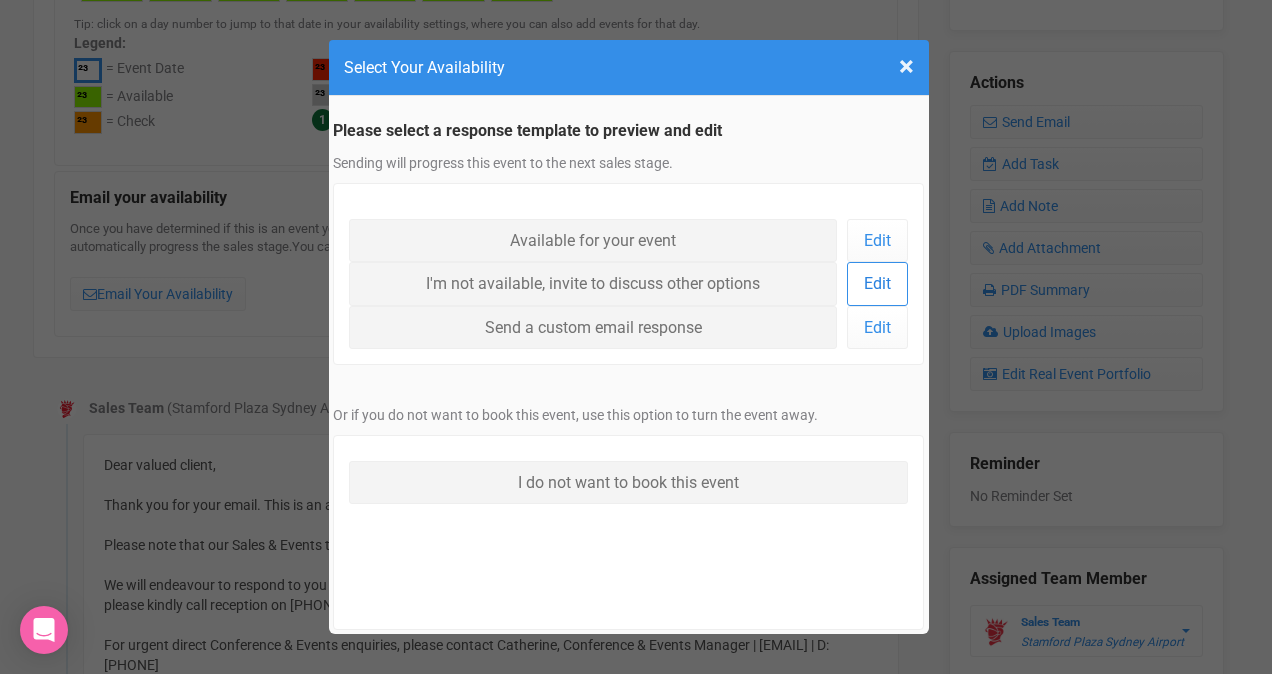 click on "Edit" at bounding box center (877, 283) 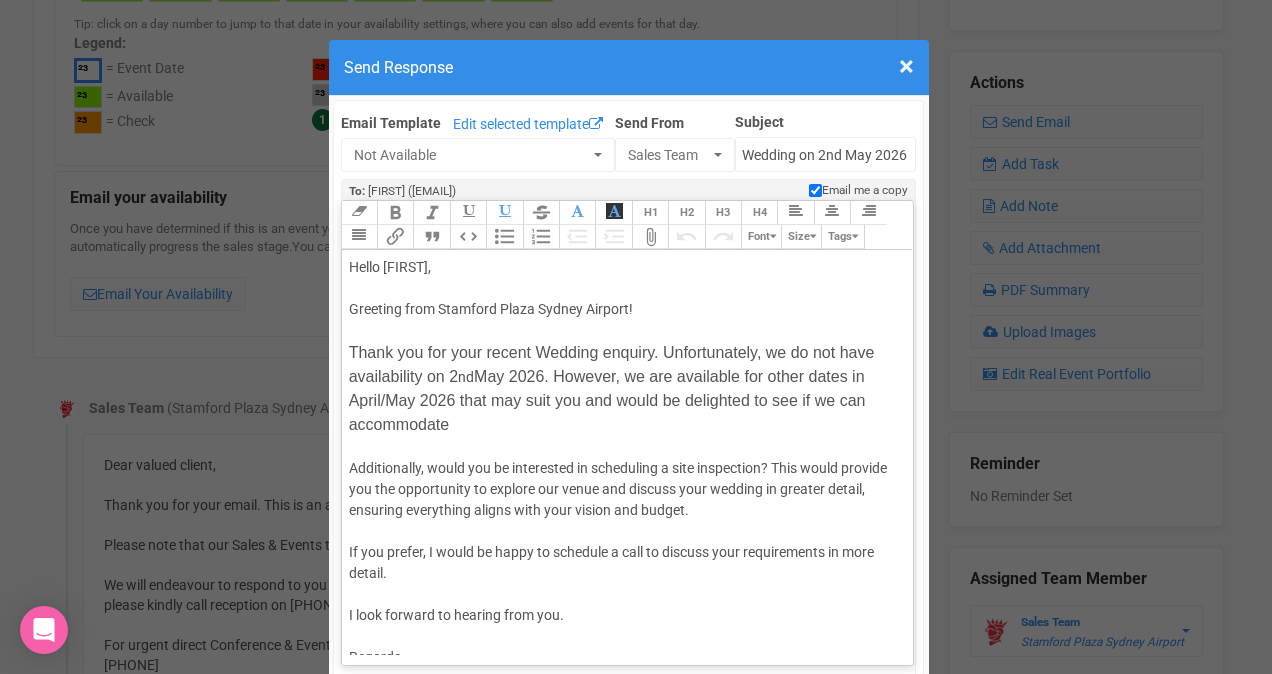 scroll, scrollTop: 83, scrollLeft: 0, axis: vertical 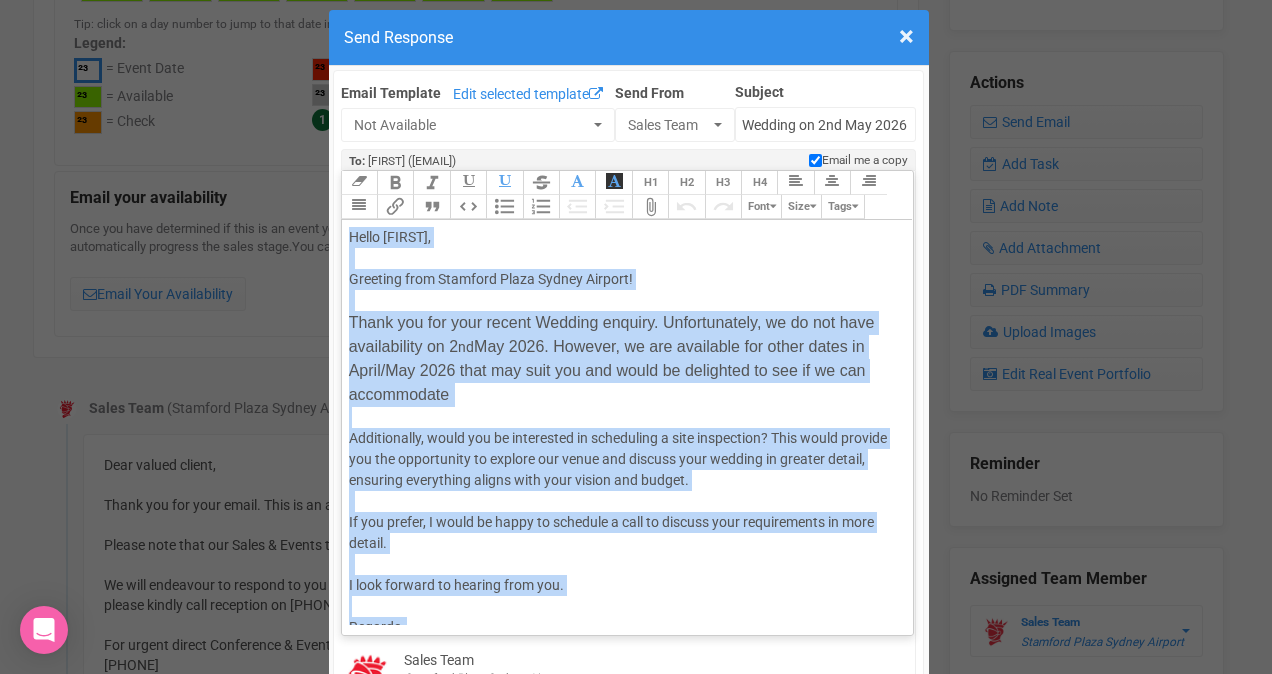 drag, startPoint x: 538, startPoint y: 600, endPoint x: 312, endPoint y: 150, distance: 503.5633 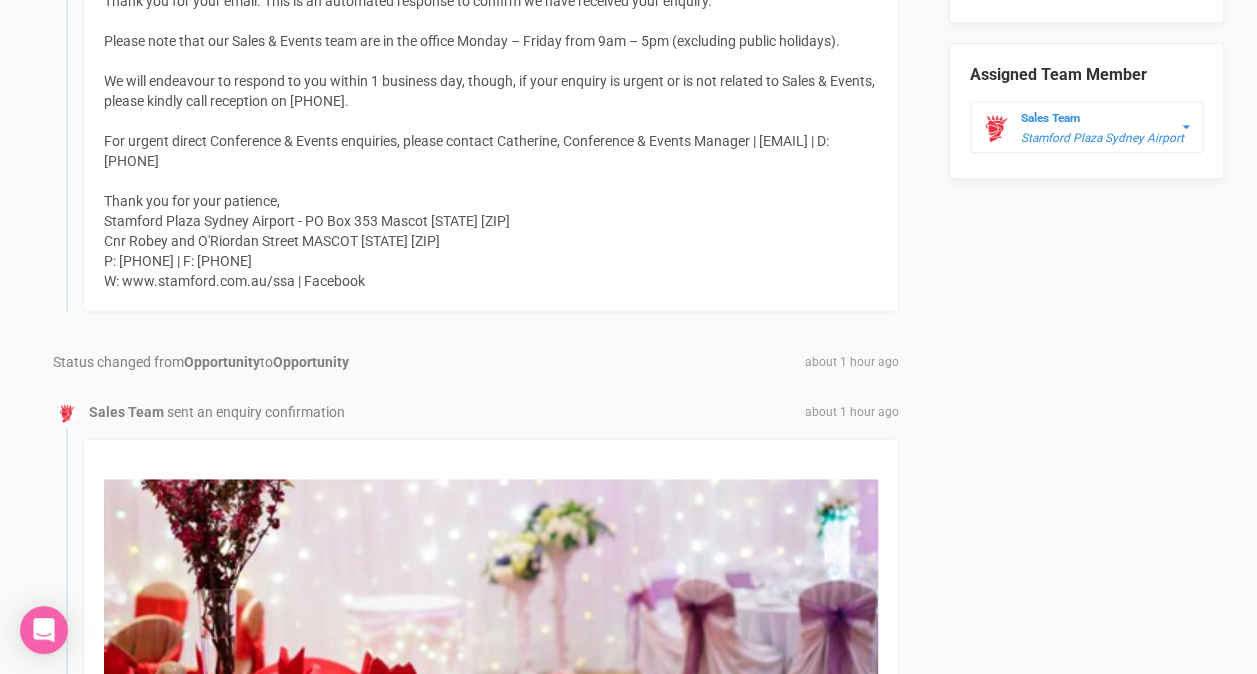 scroll, scrollTop: 1500, scrollLeft: 0, axis: vertical 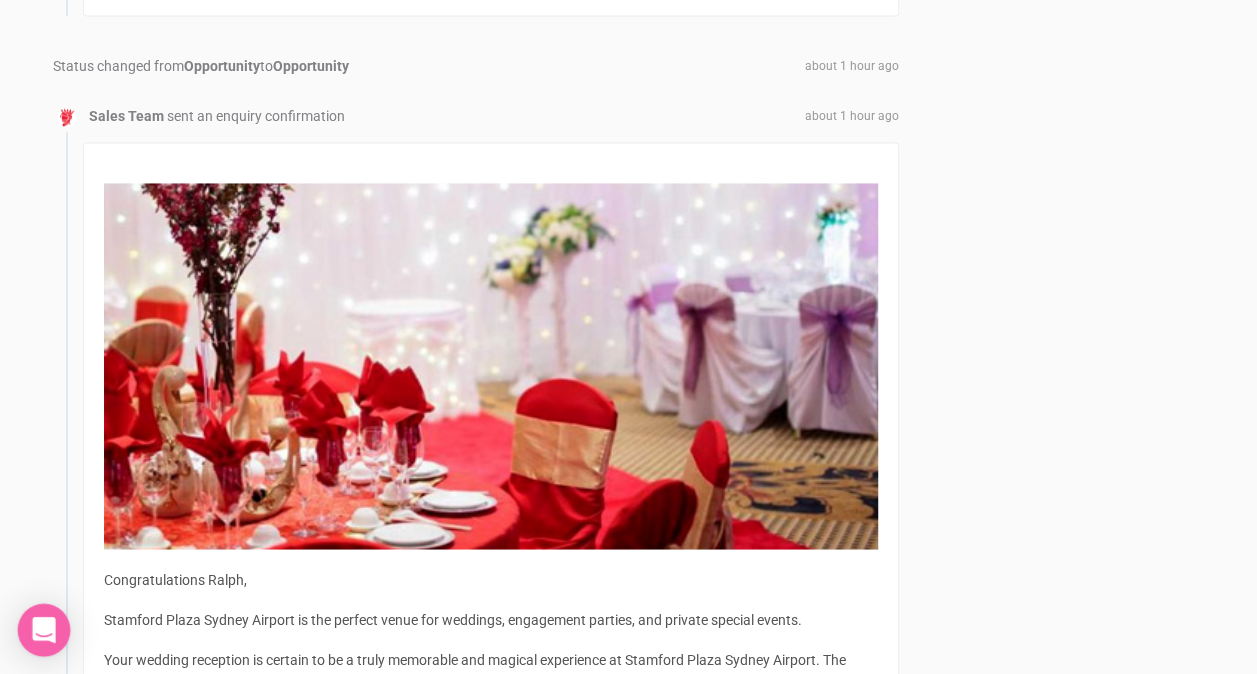 click at bounding box center [44, 630] 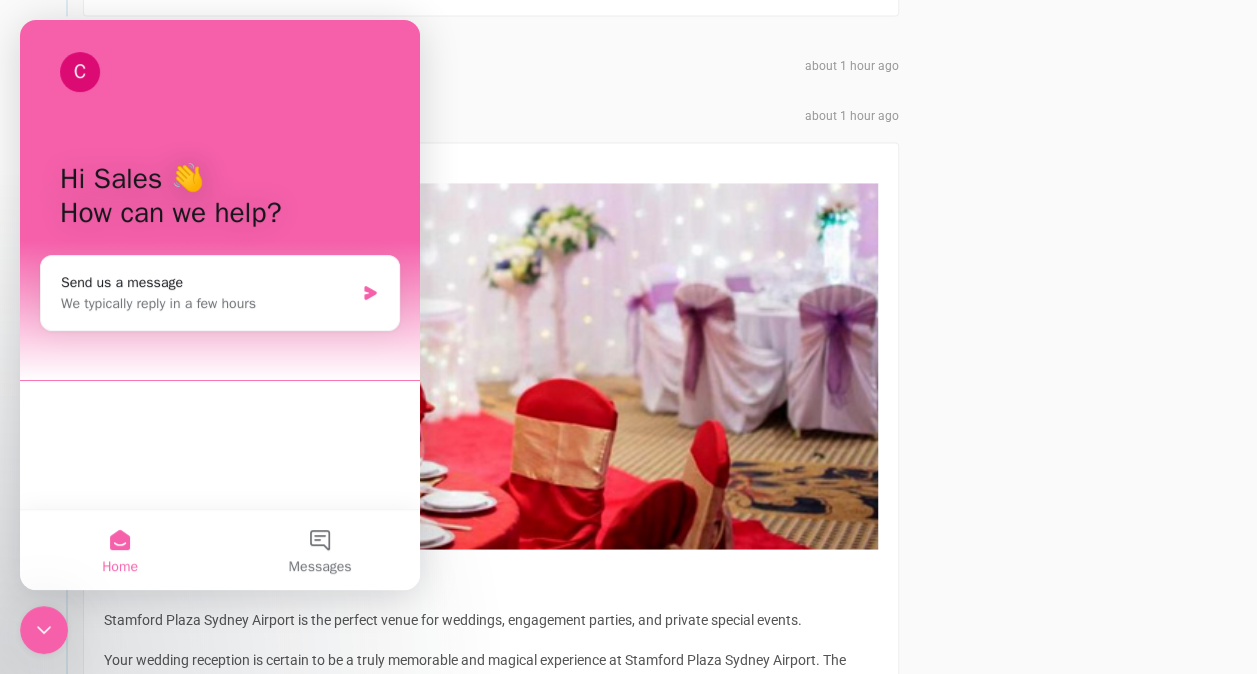 scroll, scrollTop: 0, scrollLeft: 0, axis: both 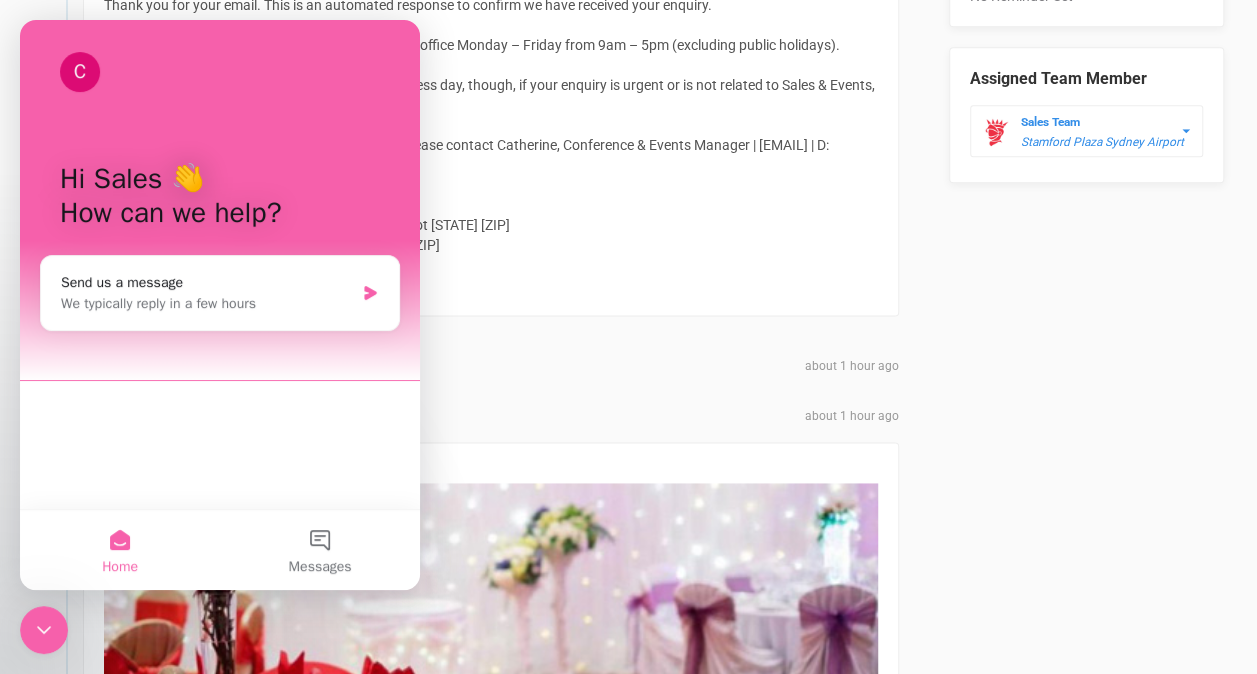click on "C" at bounding box center [220, 72] 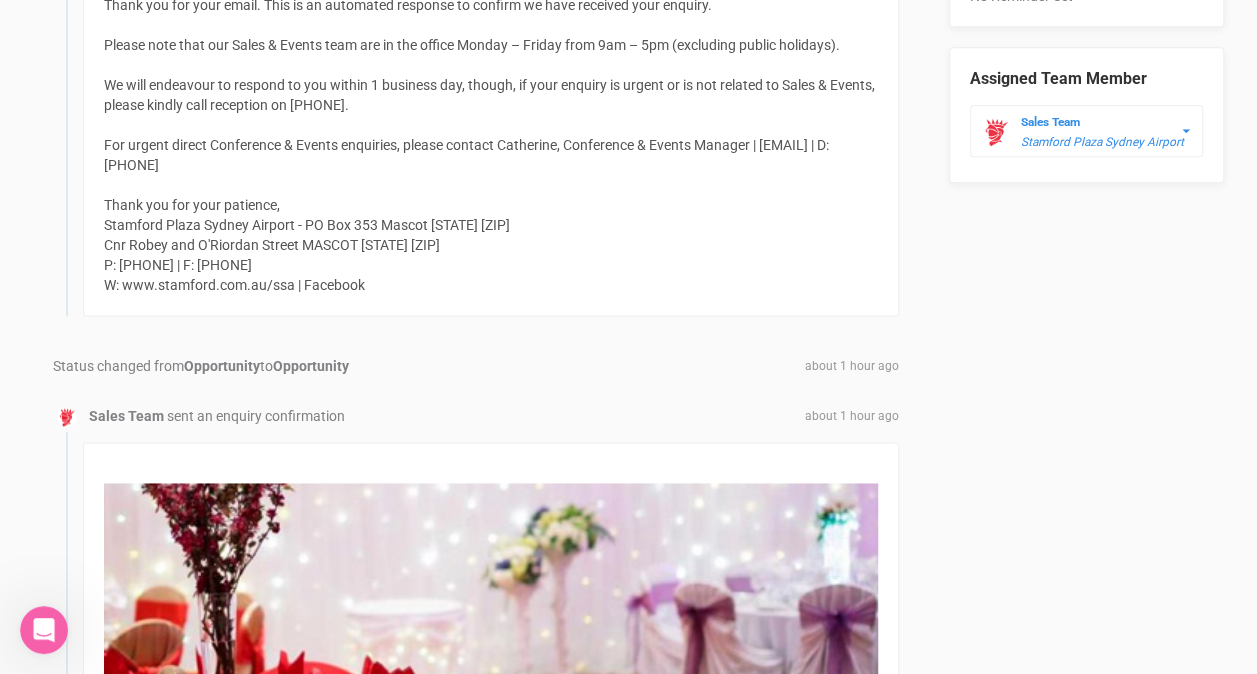 scroll, scrollTop: 0, scrollLeft: 0, axis: both 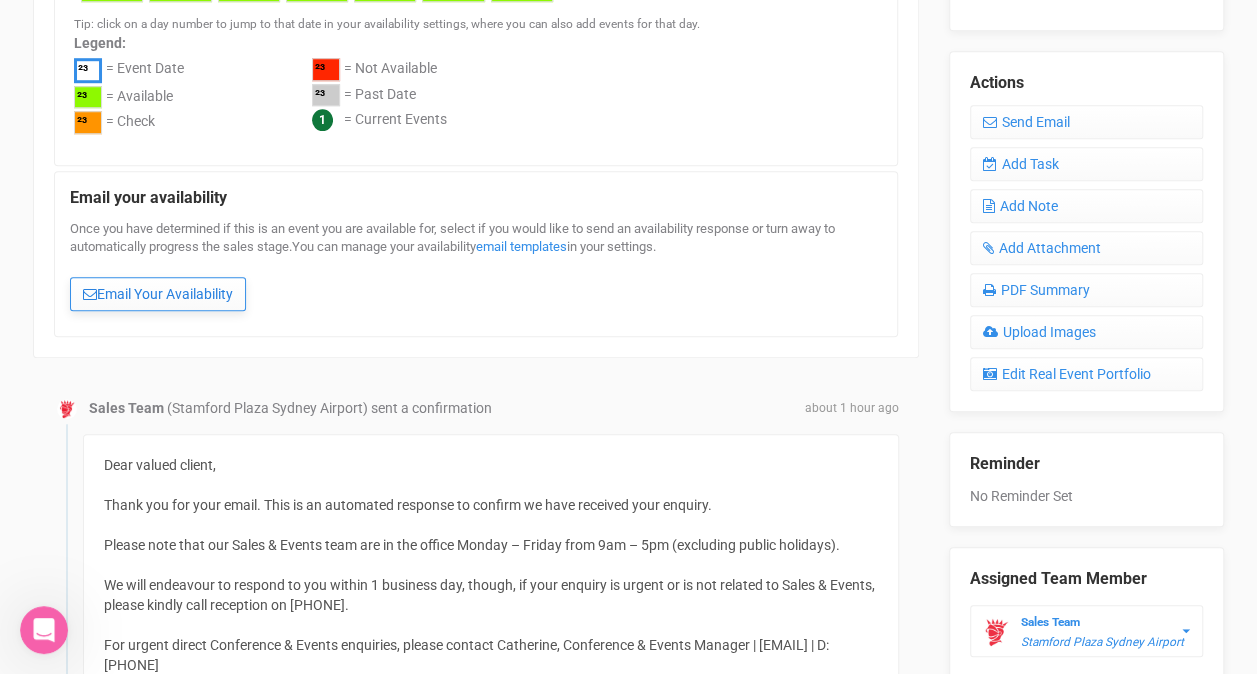 click on "Email Your Availability" at bounding box center (158, 294) 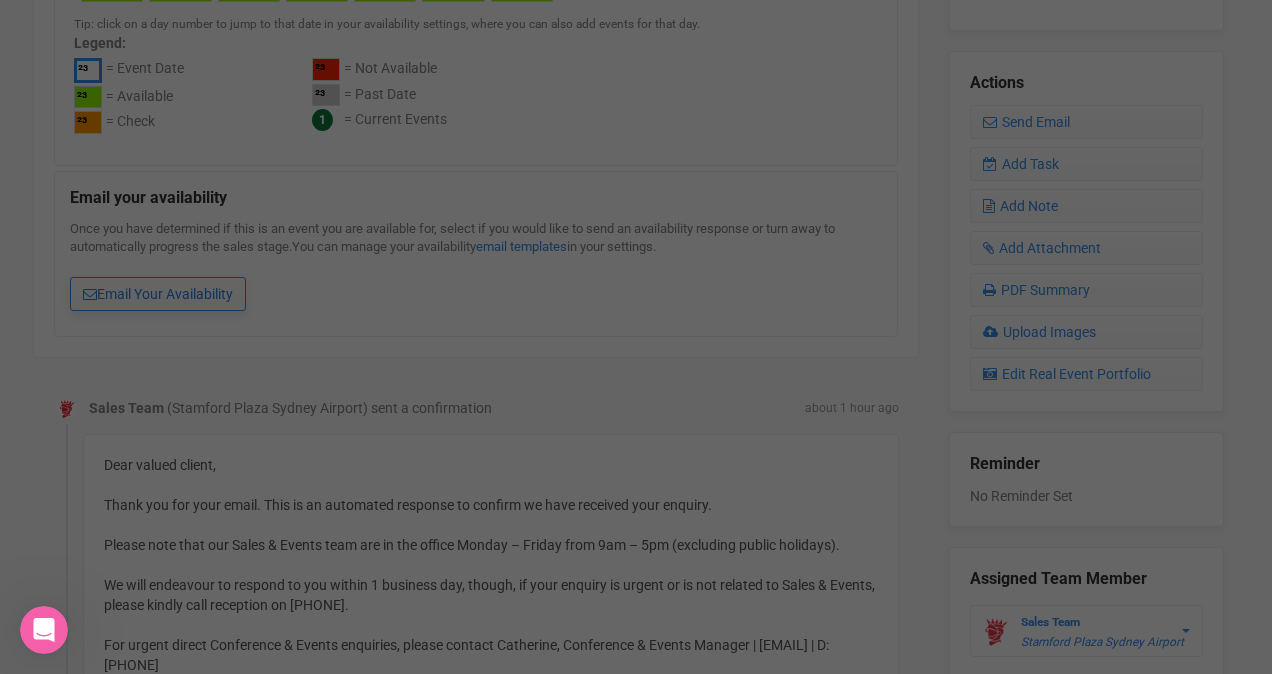 scroll, scrollTop: 0, scrollLeft: 0, axis: both 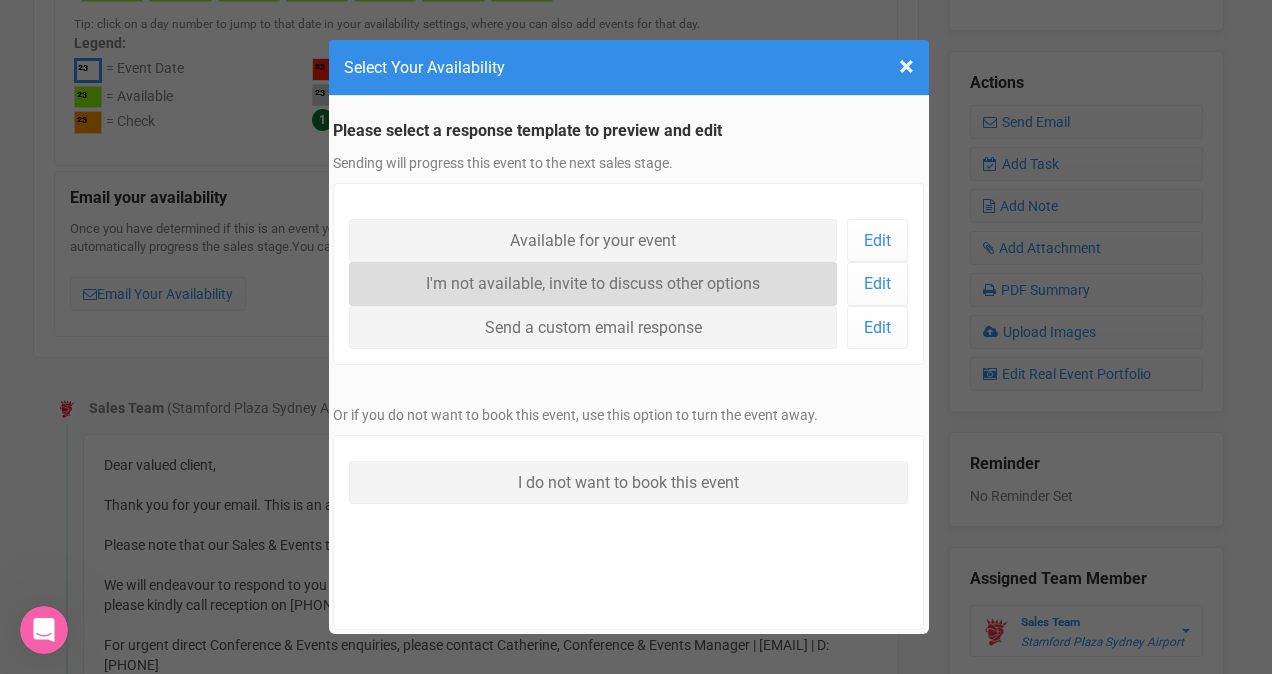 click on "I'm not available, invite to discuss other options" at bounding box center [593, 283] 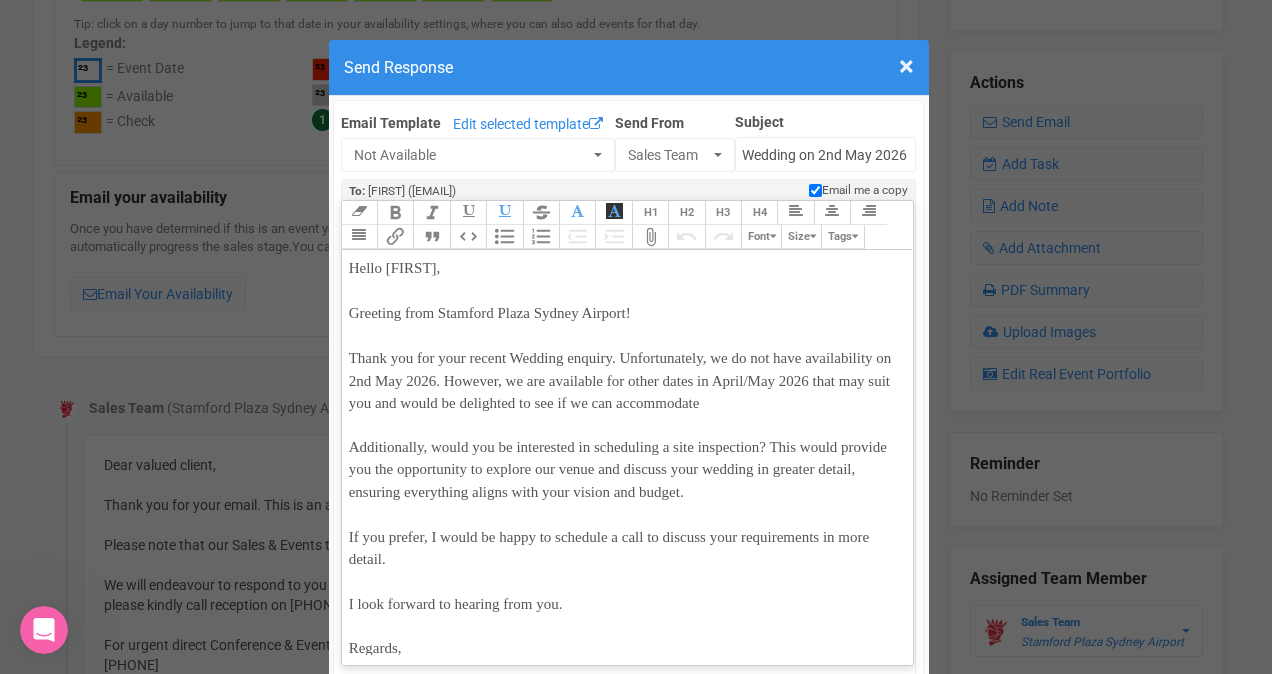 scroll, scrollTop: 77, scrollLeft: 0, axis: vertical 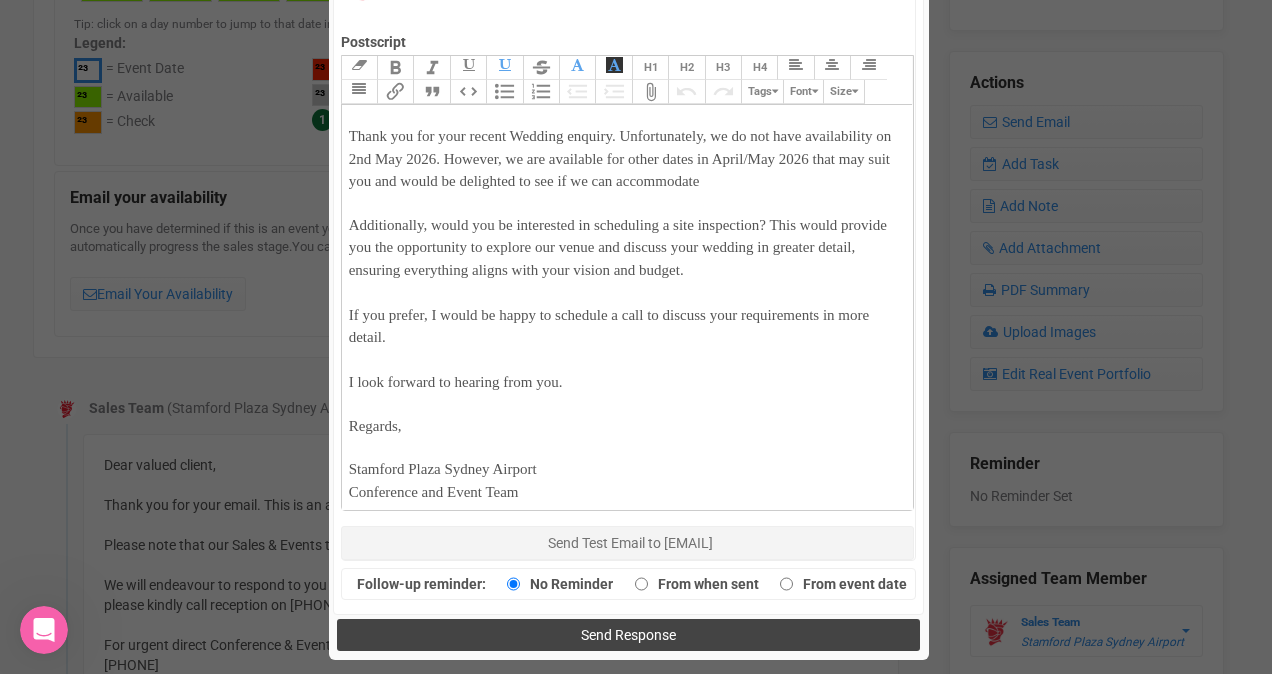 drag, startPoint x: 573, startPoint y: 618, endPoint x: 576, endPoint y: 377, distance: 241.01868 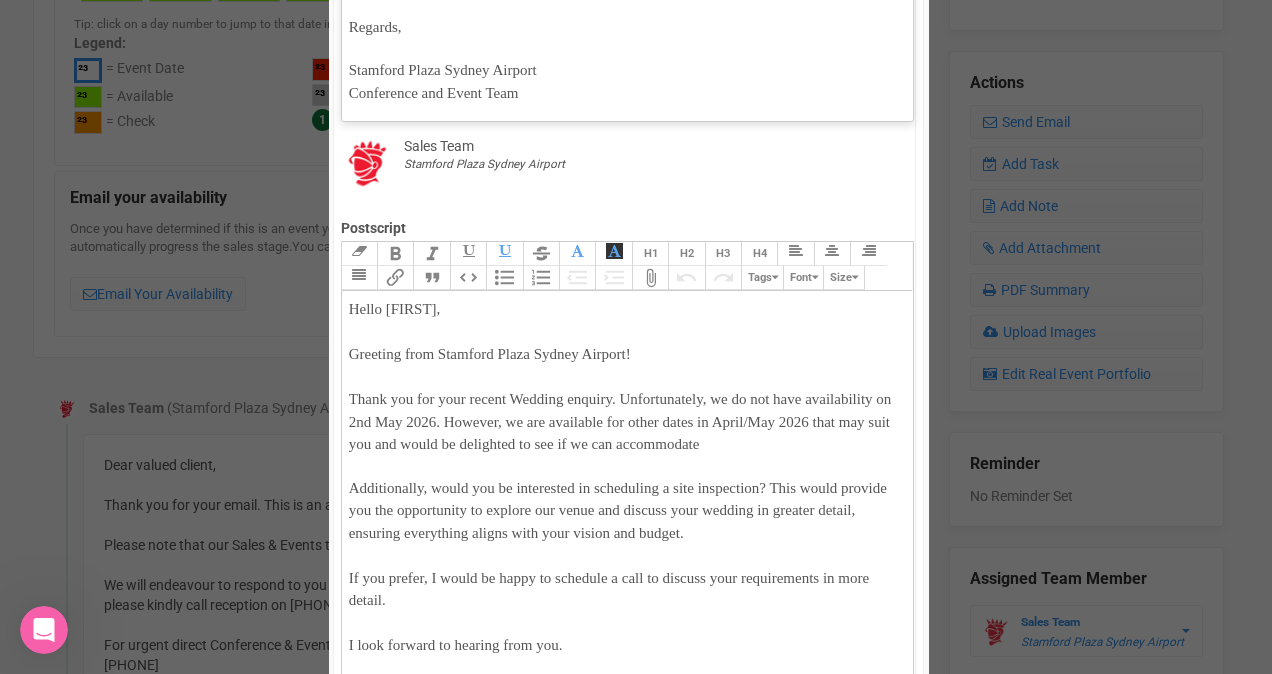 scroll, scrollTop: 430, scrollLeft: 0, axis: vertical 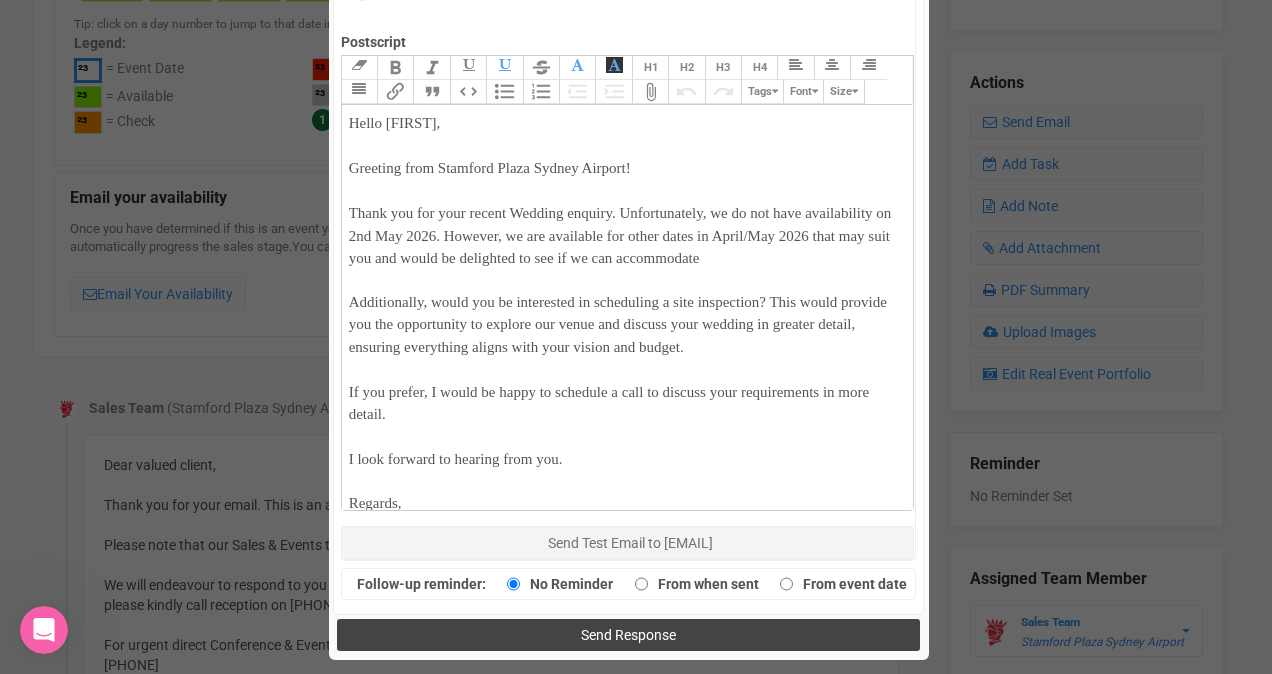 drag, startPoint x: 640, startPoint y: 614, endPoint x: 682, endPoint y: 604, distance: 43.174065 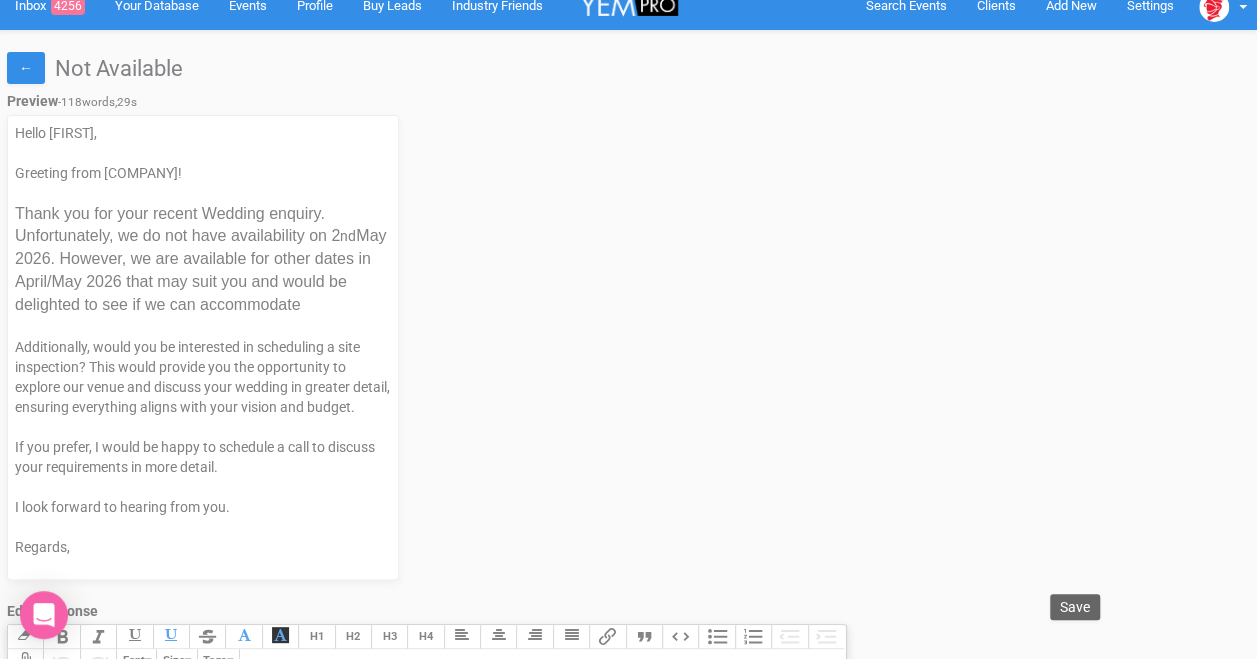 scroll, scrollTop: 0, scrollLeft: 0, axis: both 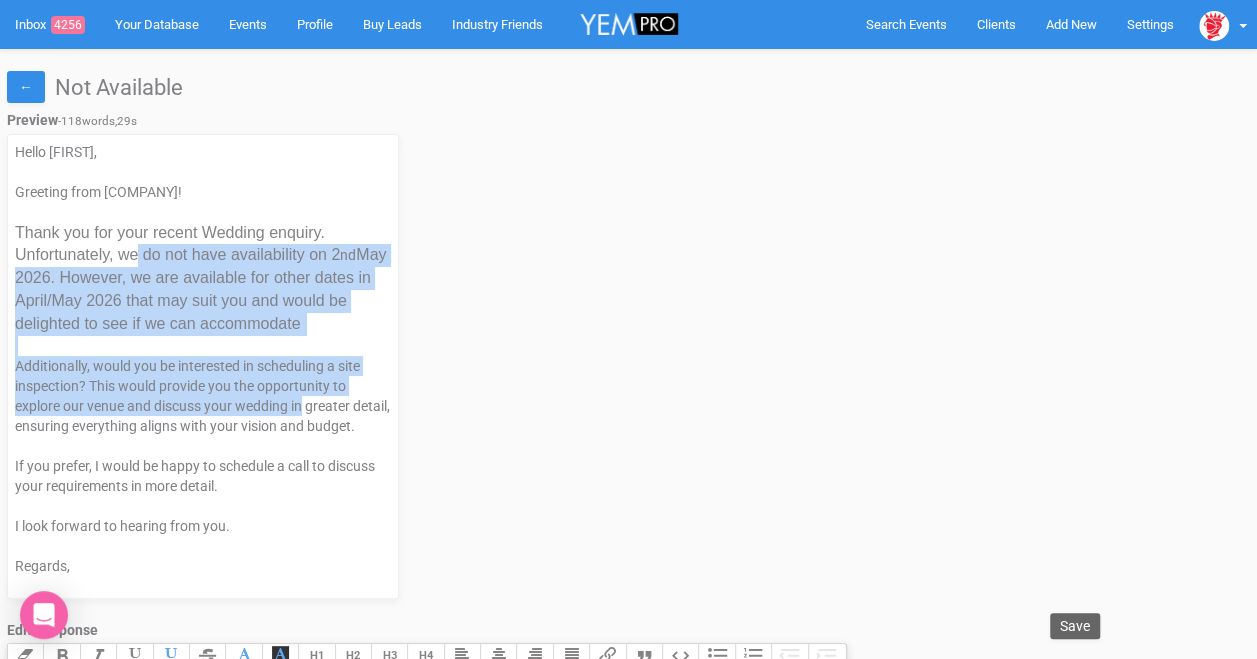 drag, startPoint x: 138, startPoint y: 260, endPoint x: 302, endPoint y: 408, distance: 220.90723 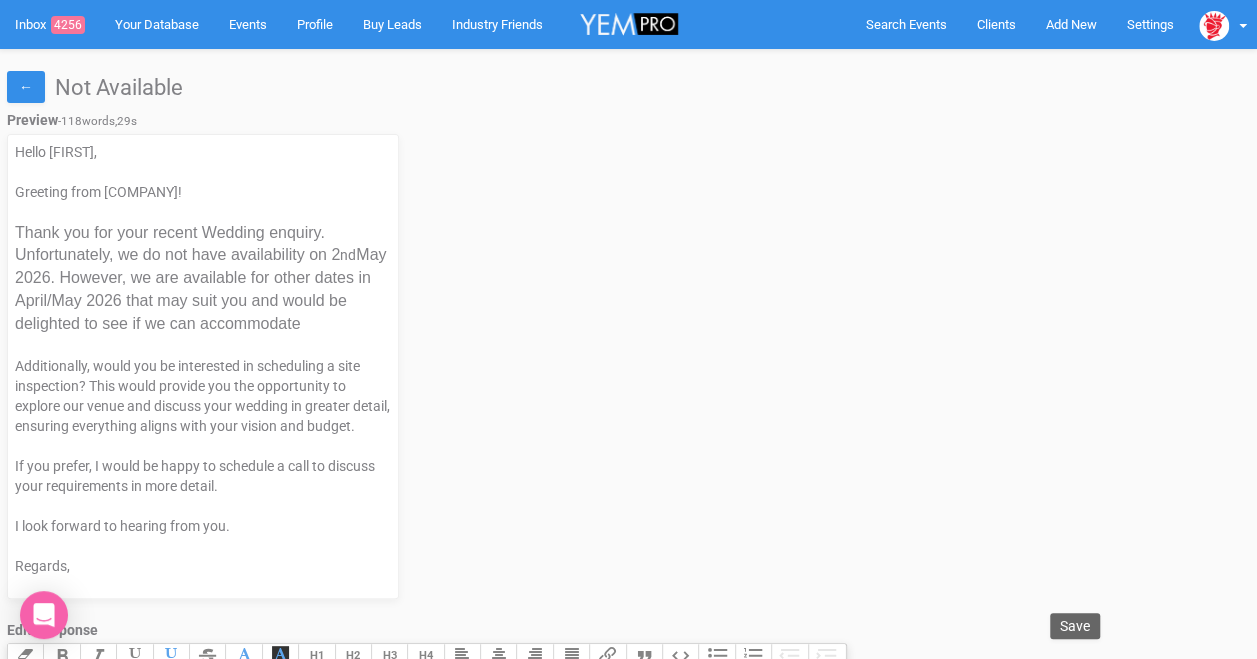 drag, startPoint x: 302, startPoint y: 408, endPoint x: 246, endPoint y: 476, distance: 88.09086 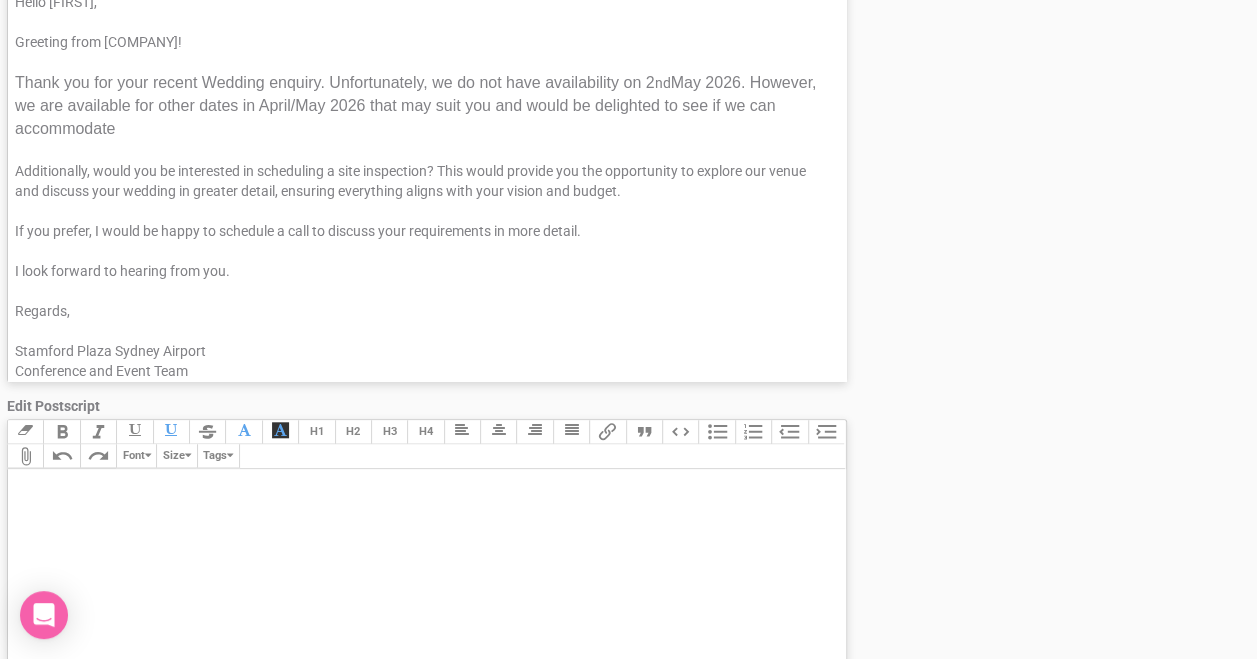 scroll, scrollTop: 900, scrollLeft: 0, axis: vertical 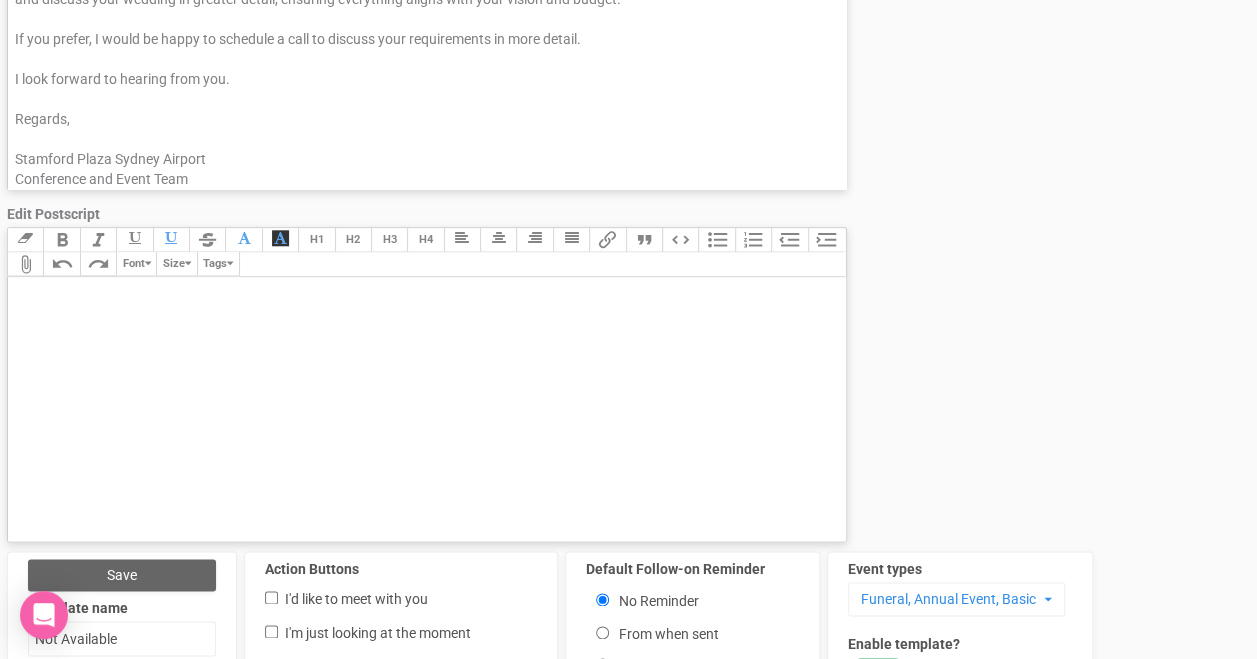 click at bounding box center [427, 409] 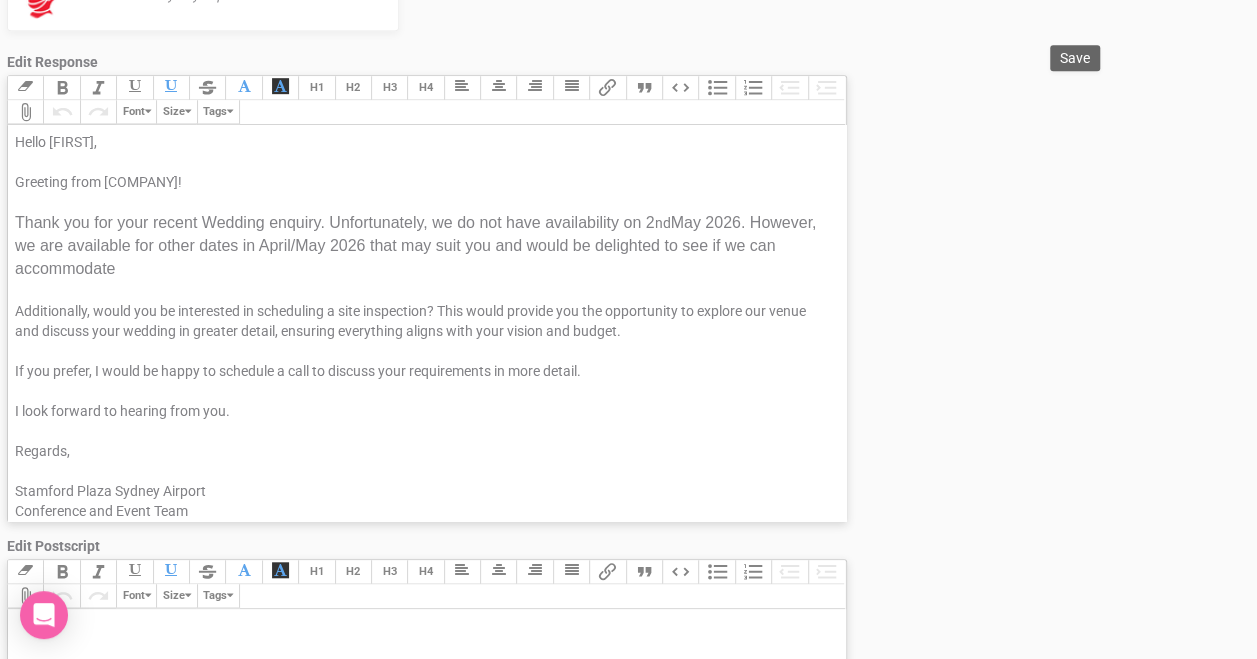 scroll, scrollTop: 600, scrollLeft: 0, axis: vertical 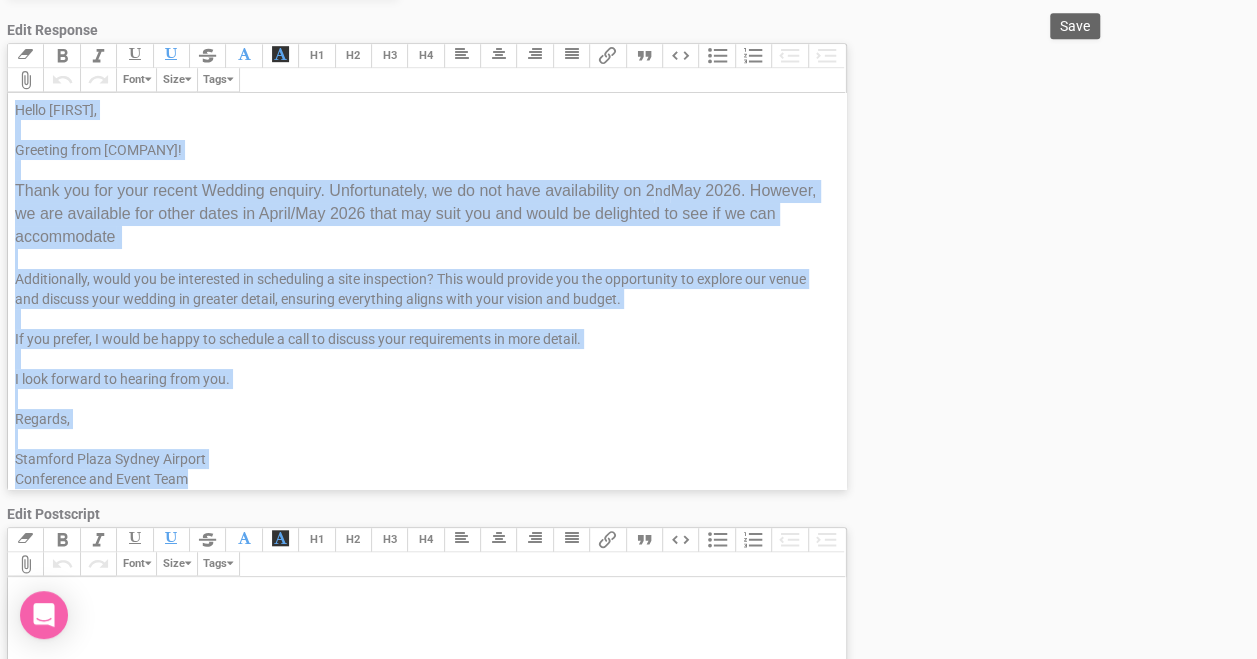 drag, startPoint x: 211, startPoint y: 482, endPoint x: 12, endPoint y: 112, distance: 420.1202 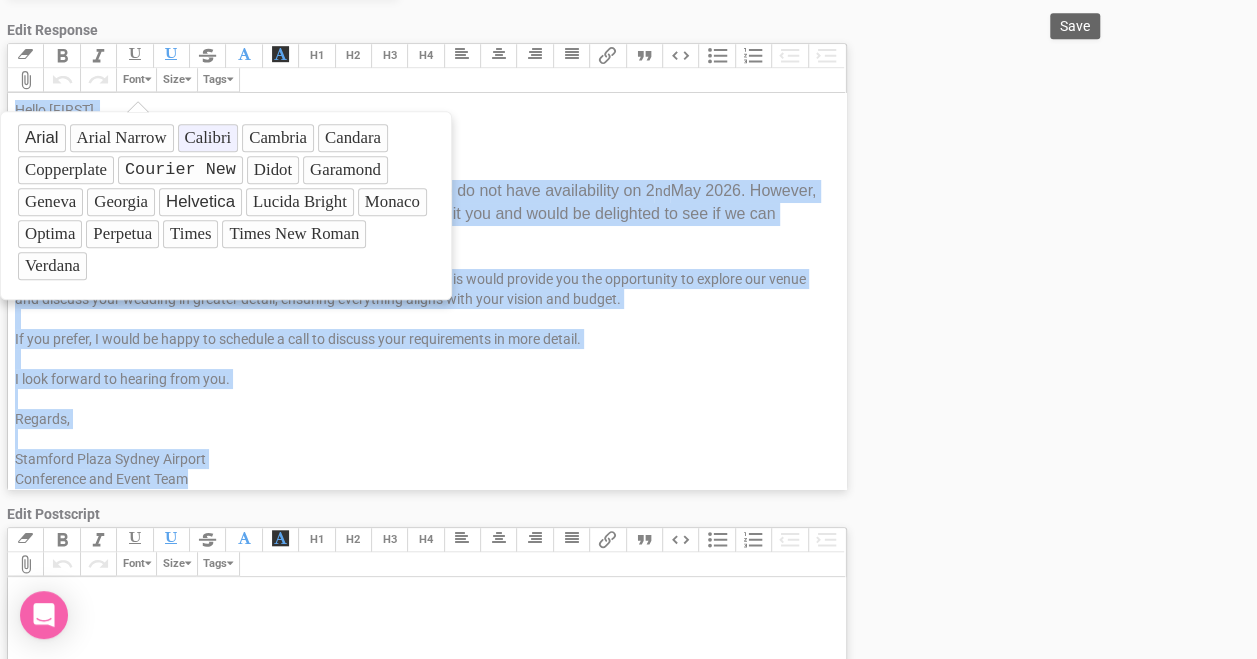 click on "Calibri" at bounding box center (208, 138) 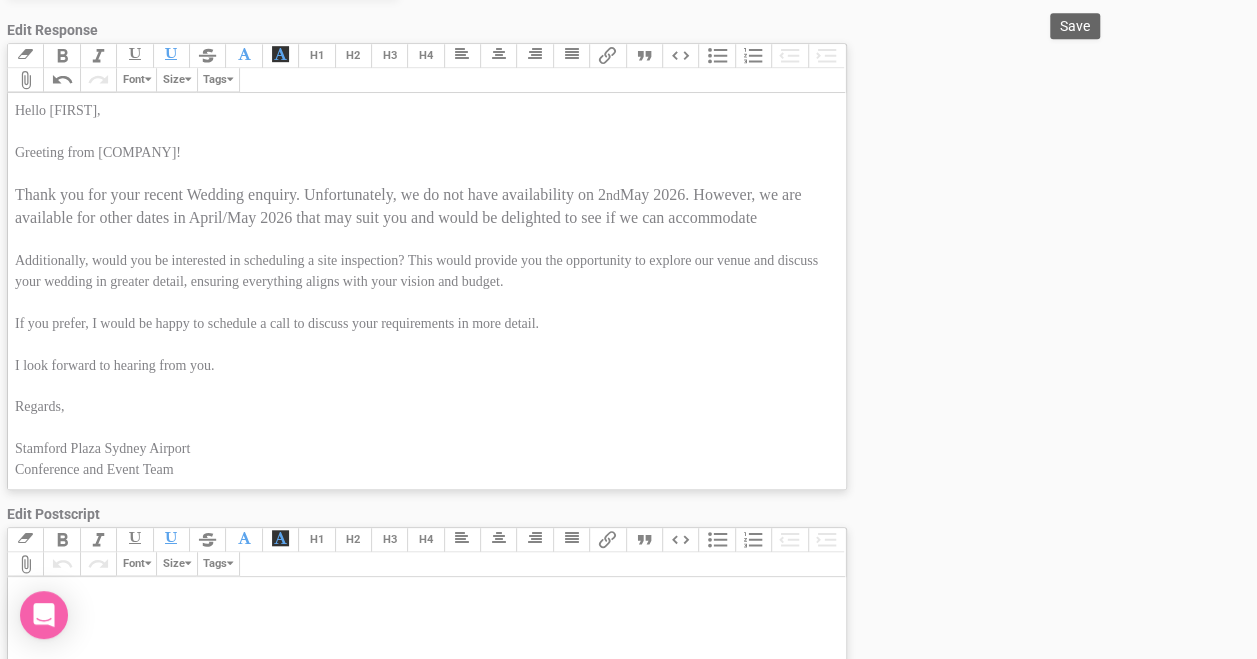 scroll, scrollTop: 500, scrollLeft: 0, axis: vertical 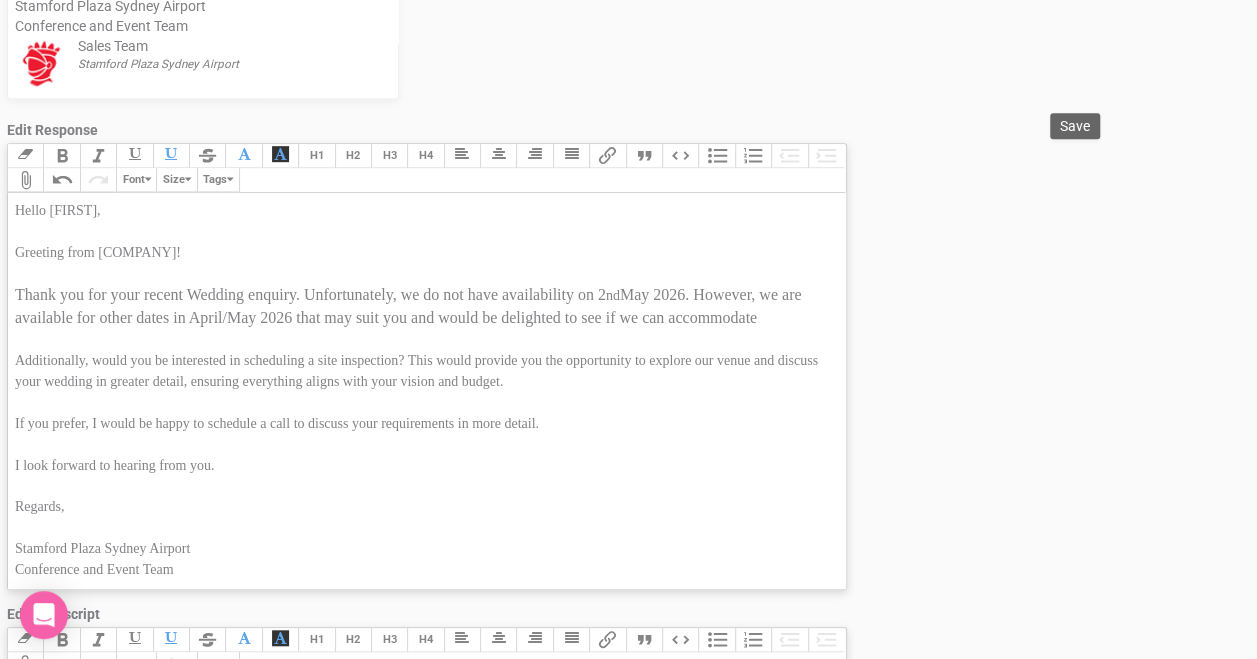 click on "Size" at bounding box center [176, 180] 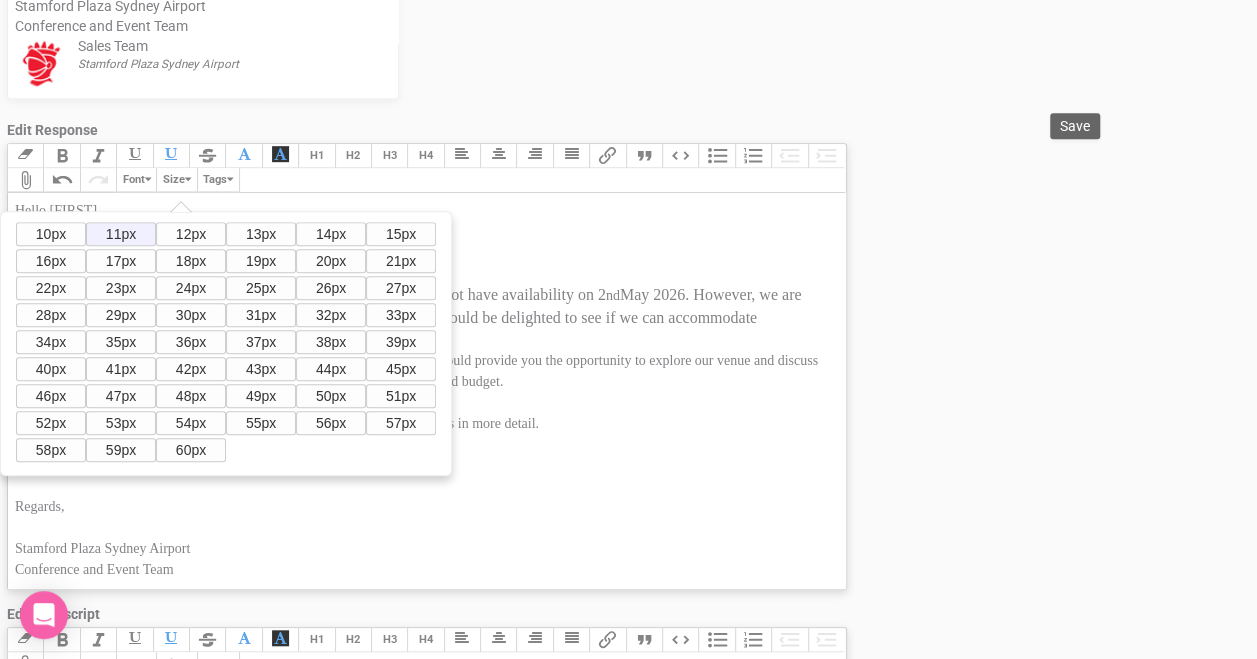 click on "11px" at bounding box center (121, 234) 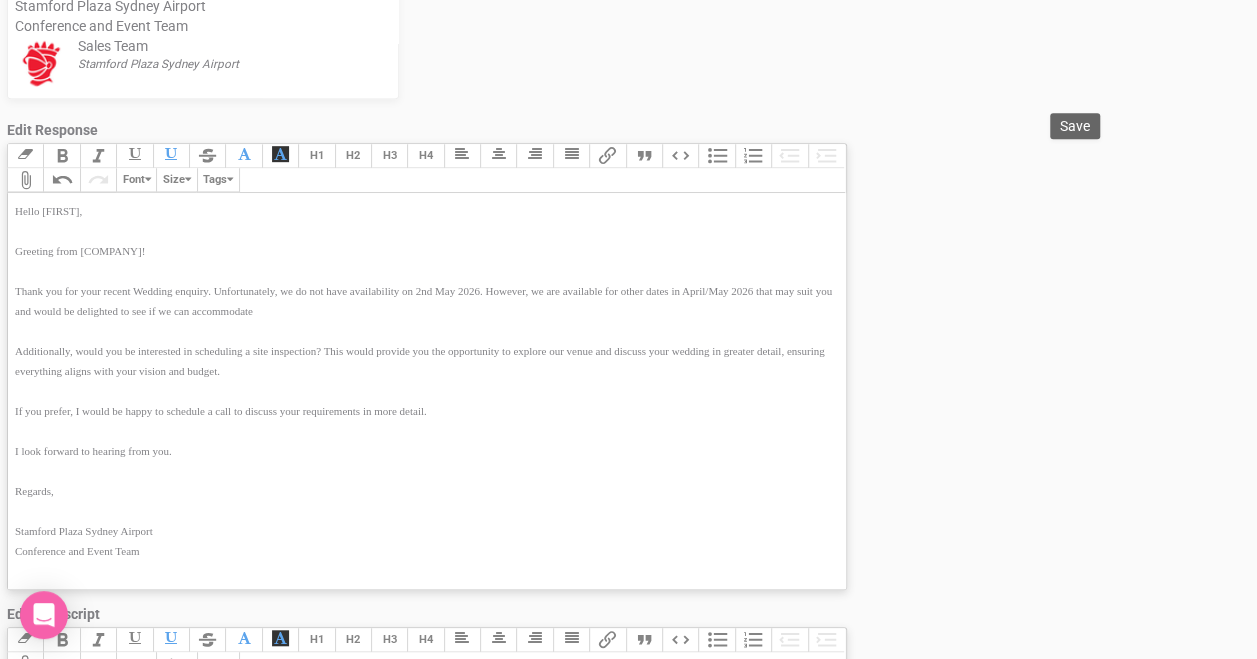 click on "Size" at bounding box center [176, 180] 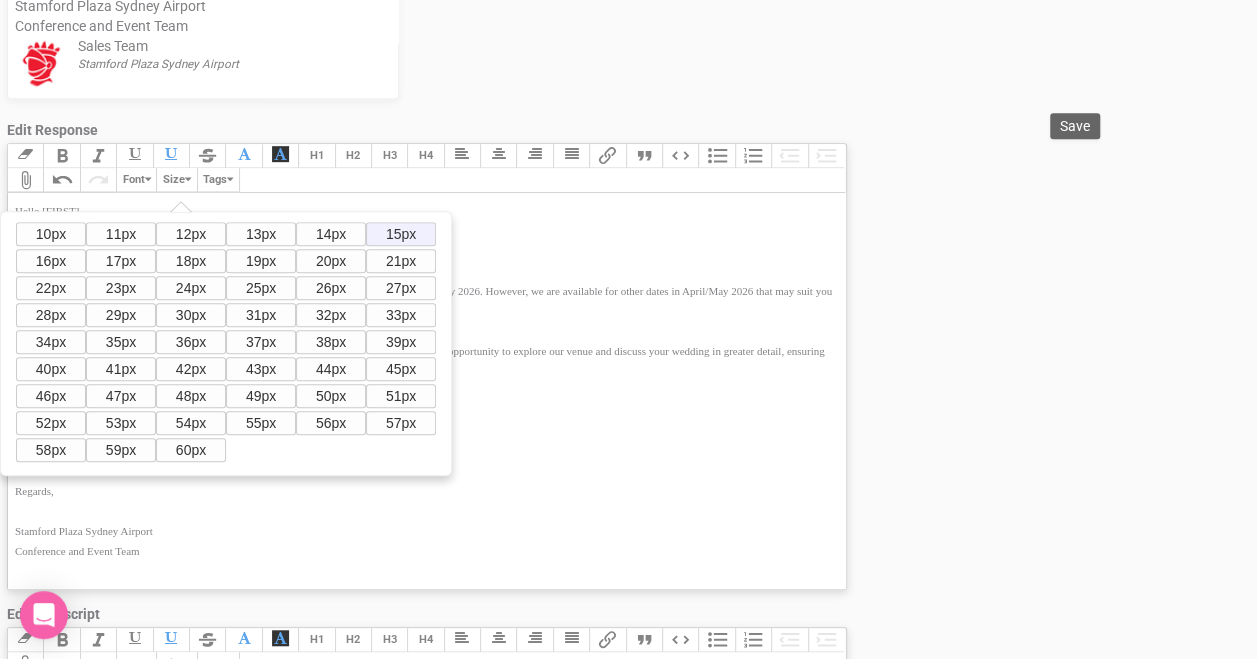 click on "15px" at bounding box center (401, 234) 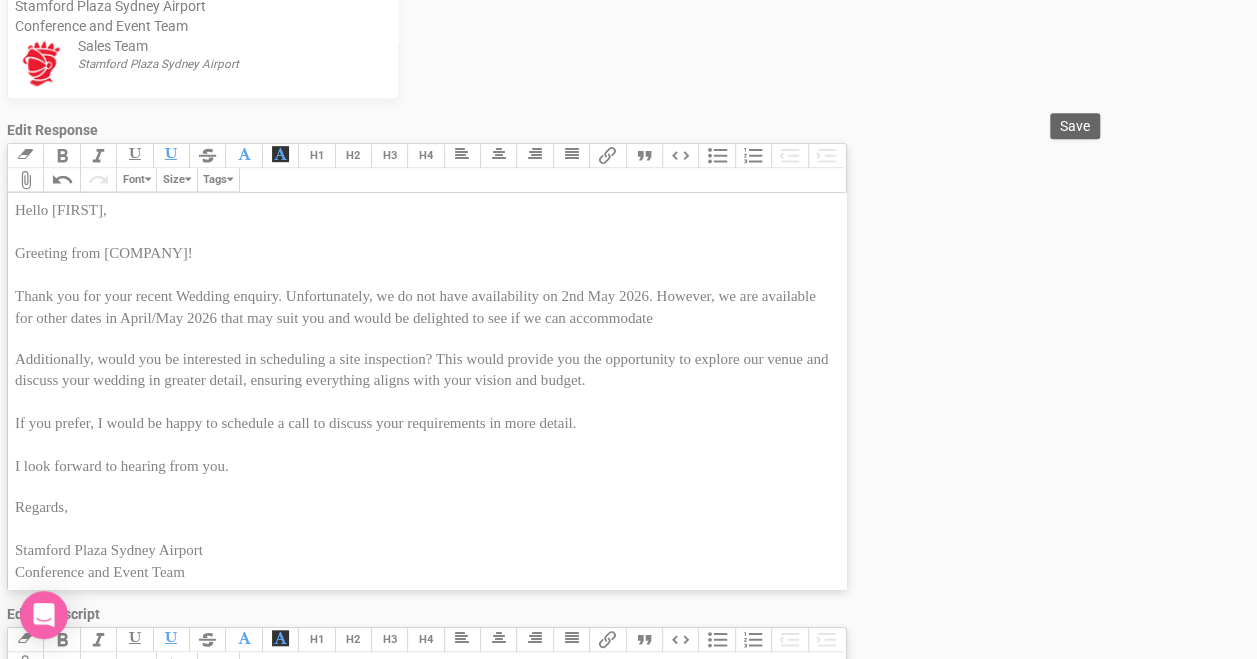 type on "<div><span style="font-family: Calibri; font-size: 15px;">Hello Ralph,&nbsp;</span></div><div><span style="font-family: Calibri; font-size: 15px;">&nbsp;</span></div><div><span style="font-family: Calibri; font-size: 15px;">Greeting from Stamford Plaza Sydney Airport!</span></div><div><span style="font-family: Calibri; font-size: 15px;">&nbsp;</span></div><div><span style="font-family: Calibri; font-size: 15px;">Thank you for your recent Wedding enquiry. Unfortunately, we do not have availability on 2nd May 2026. However, we are available for other dates in April/May 2026 that may suit you and would be delighted to see if we can accommodate&nbsp;</span></div><div><br></div><div><span style="font-family: Calibri; font-size: 15px;">Additionally, would you be interested in scheduling a site inspection? This would provide you the opportunity to explore our venue and discuss your wedding in greater detail, ensuring everything aligns with your vision and budget.</span></div><div><span style="font-family: Calibri..." 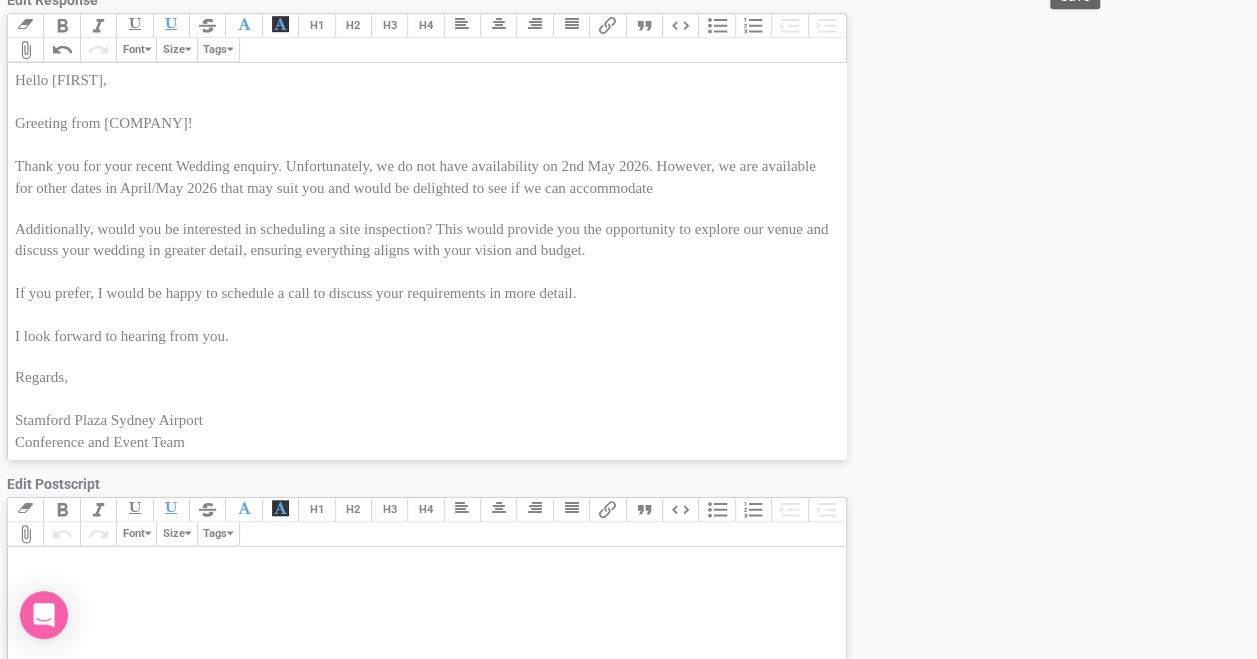 scroll, scrollTop: 900, scrollLeft: 0, axis: vertical 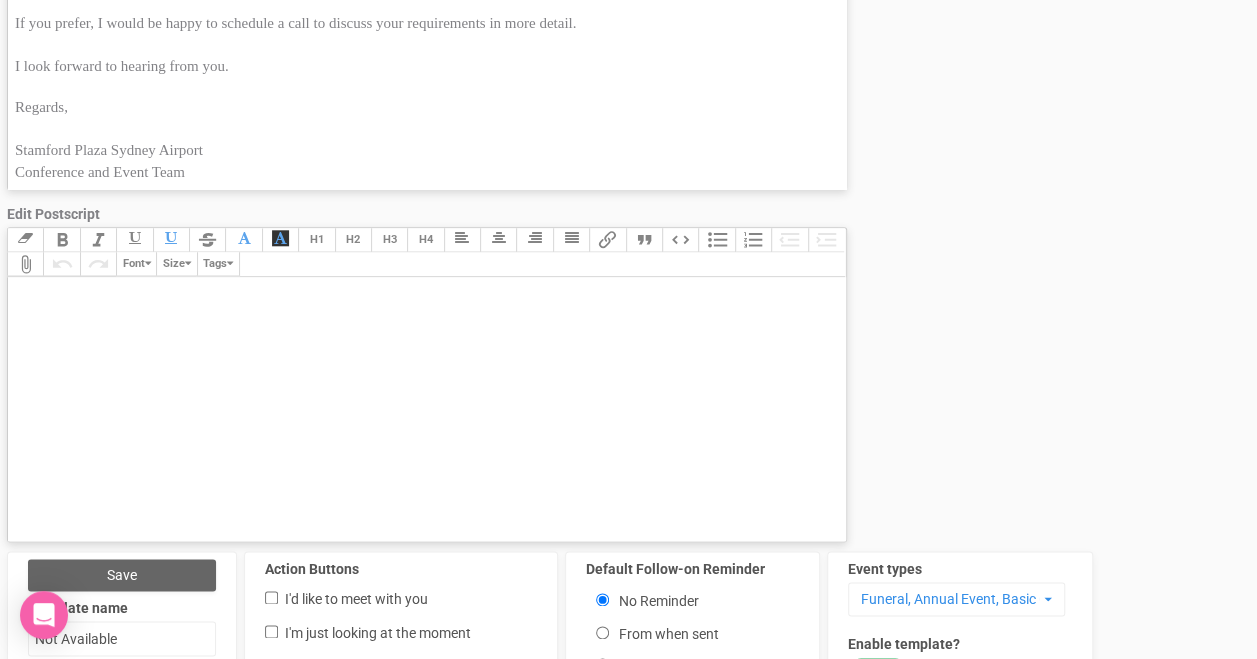 click at bounding box center (427, 409) 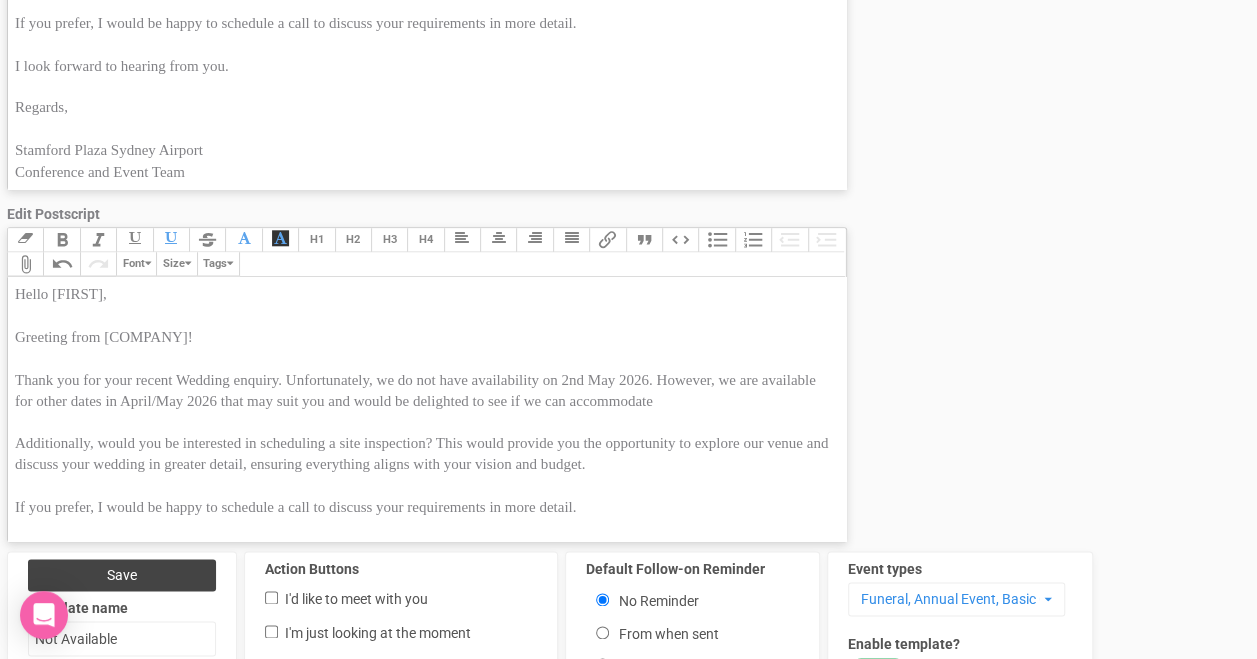 click on "Save" at bounding box center (122, 575) 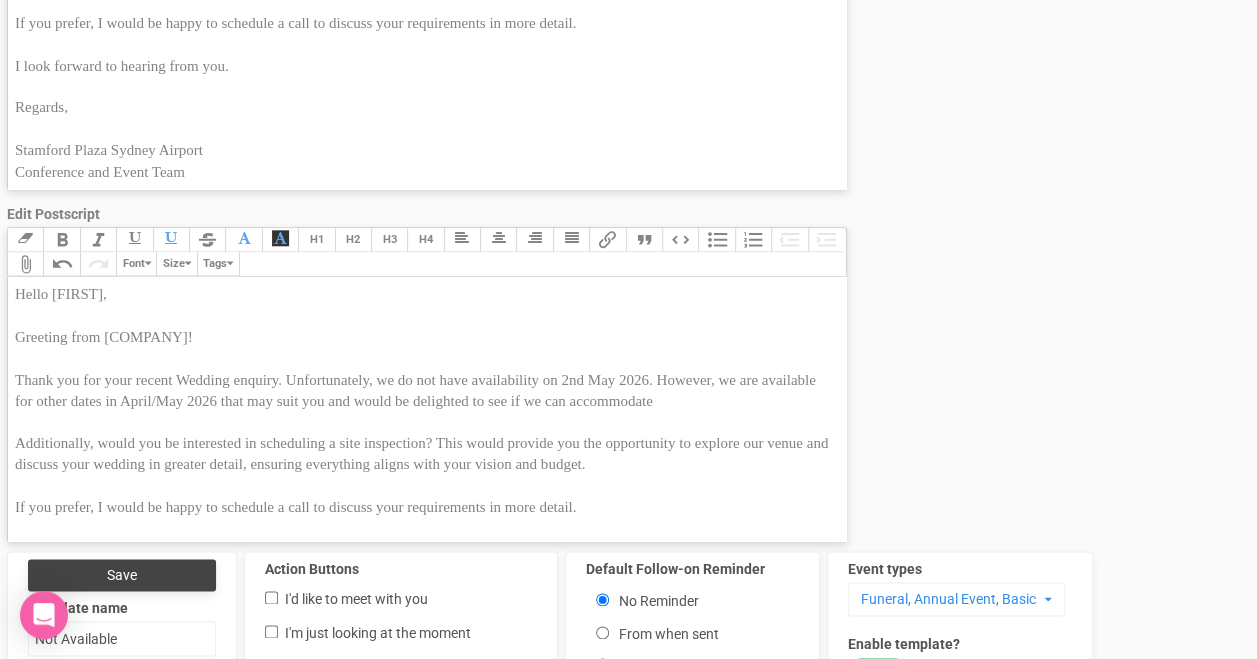 scroll, scrollTop: 0, scrollLeft: 0, axis: both 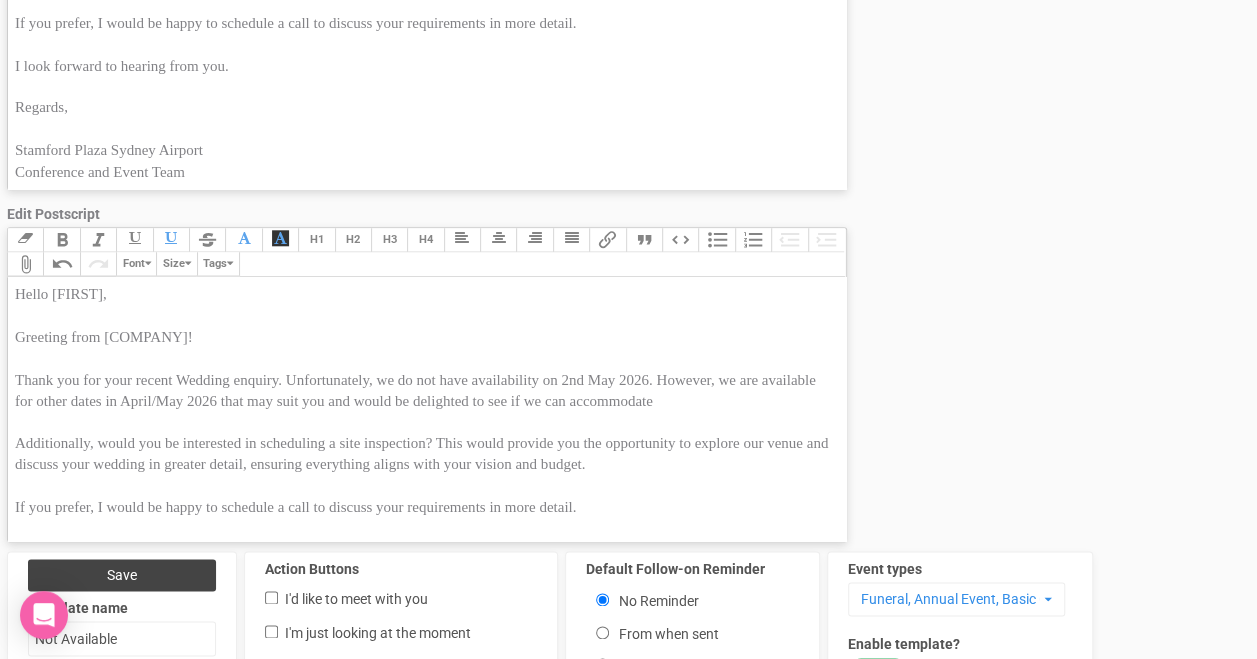 click on "Save" at bounding box center [122, 575] 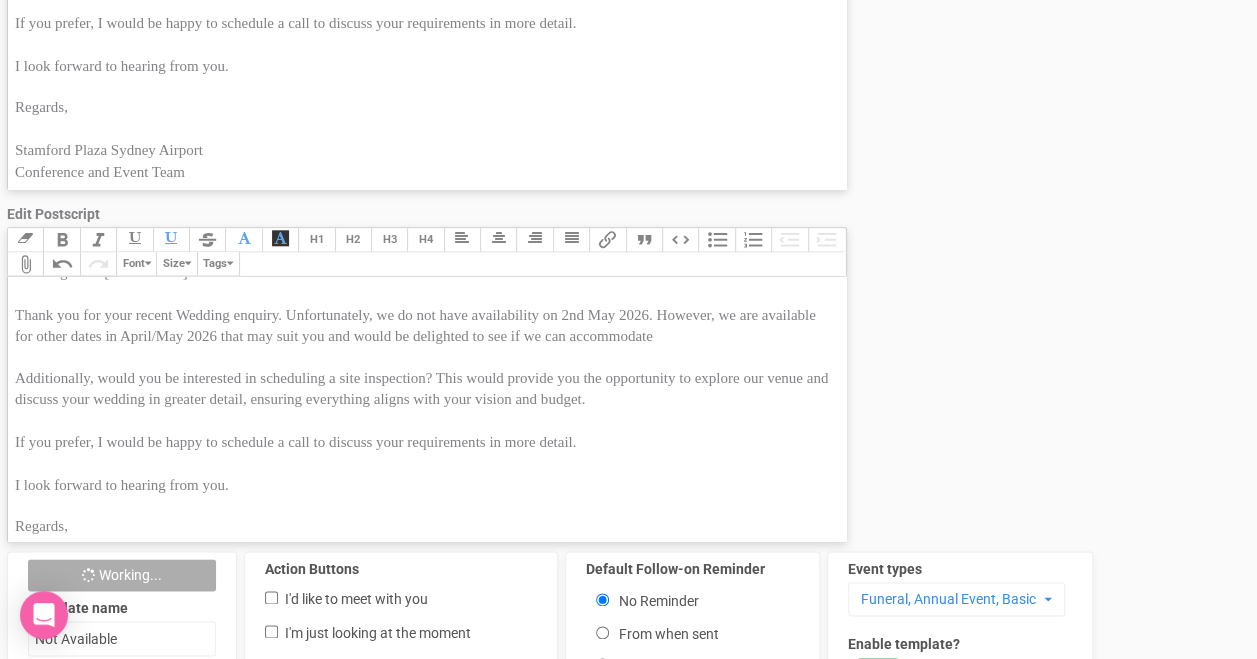 scroll, scrollTop: 126, scrollLeft: 0, axis: vertical 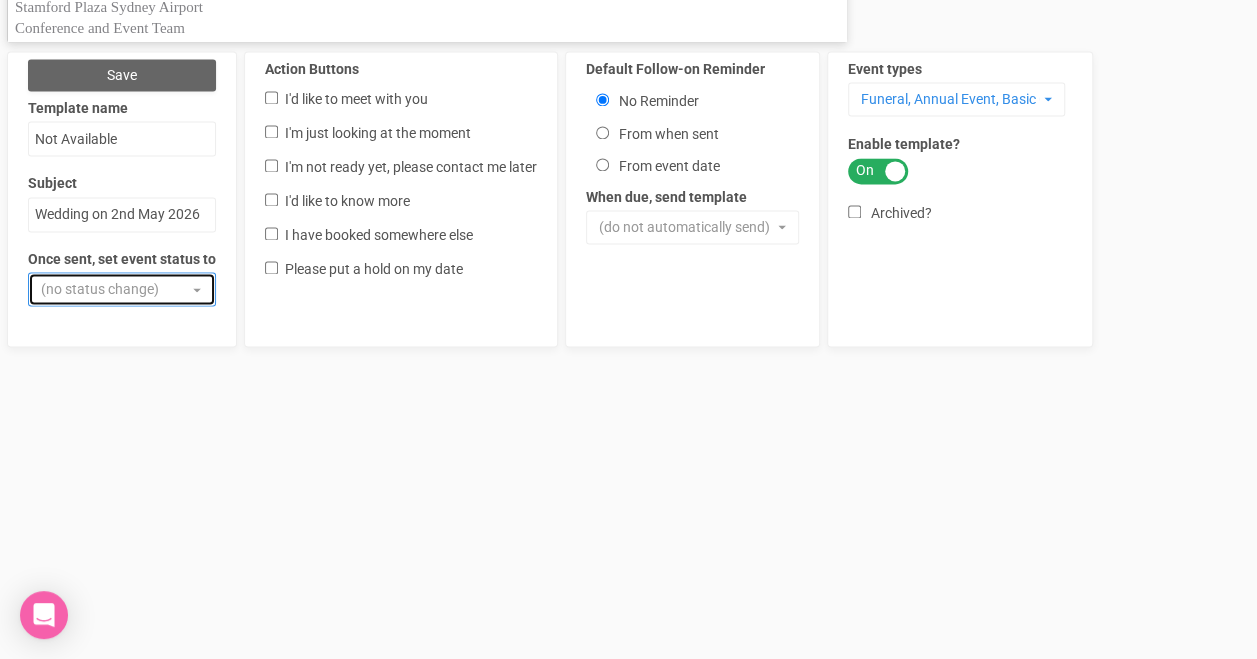 click at bounding box center [197, 289] 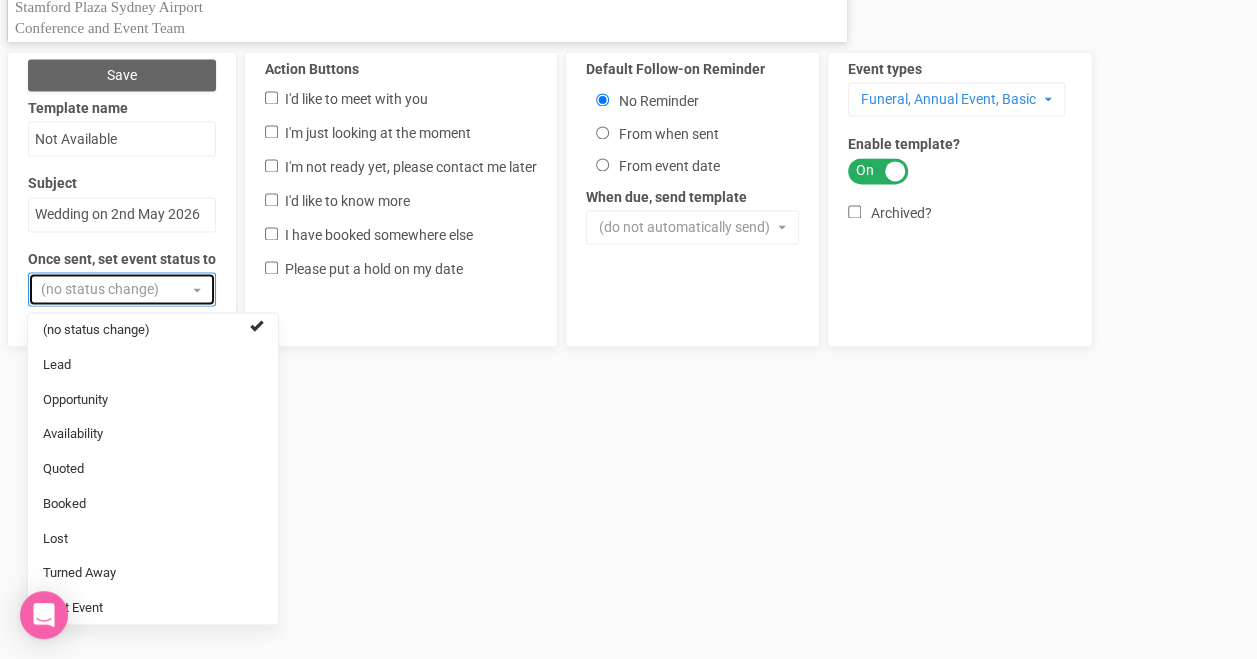 scroll, scrollTop: 1500, scrollLeft: 0, axis: vertical 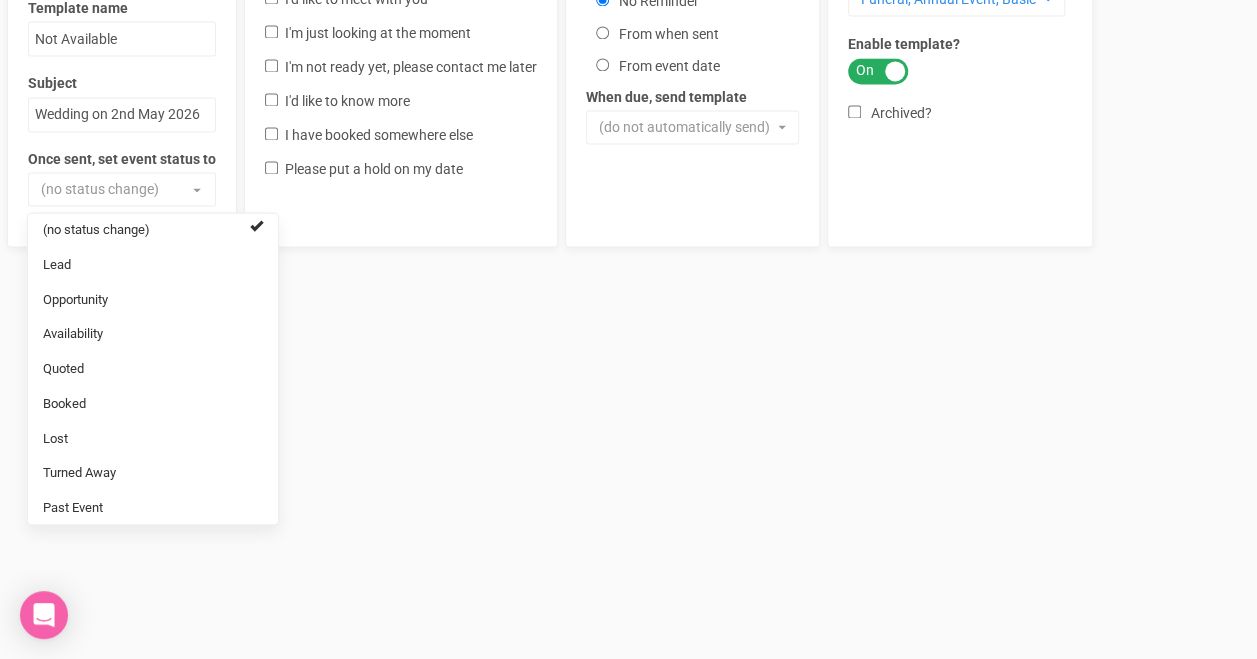 click on "Search Events
Clients
Add New
New Client
New Event
New Enquiry
Settings
Sales Team
Stamford Plaza Sydney Airport
sales@spsa.stamford.com.au
Settings
YEM Guide
Help & Feedback
Back to YEM Hi
Logout
Menu
Inbox  4256
Your Database
Events
Industry Friends
Profile
Settings
Contacts
Search Events
Inbox  4256
Your Database
Events
Profile" at bounding box center (628, -602) 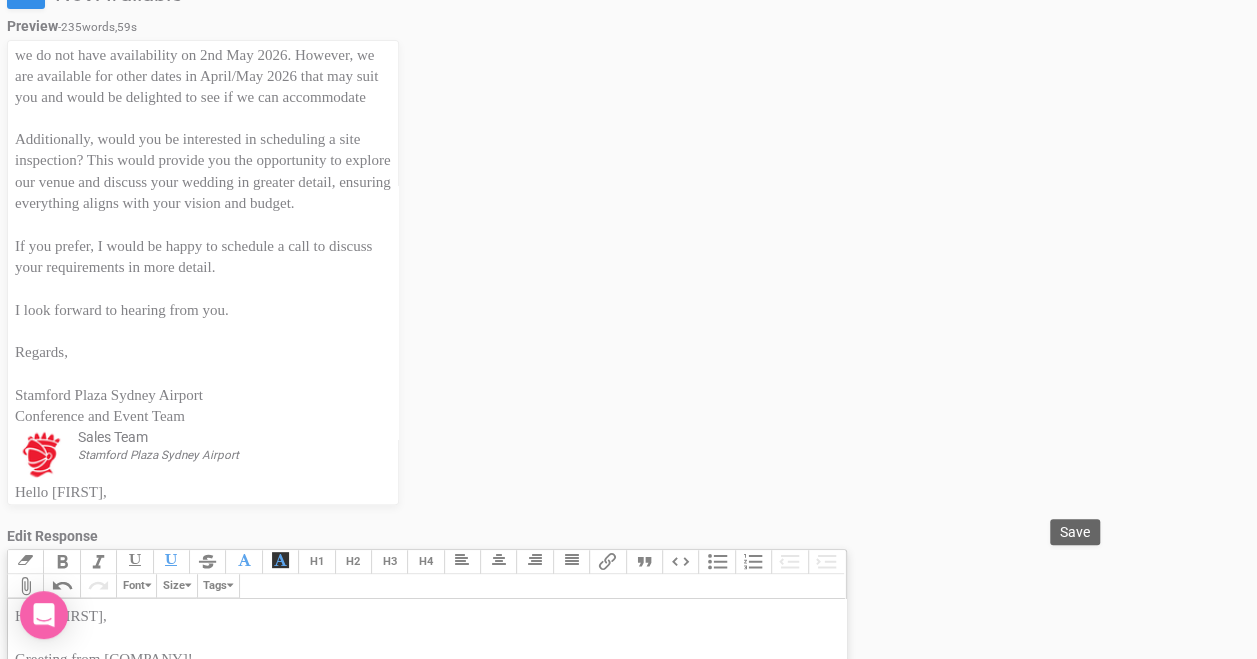 scroll, scrollTop: 0, scrollLeft: 0, axis: both 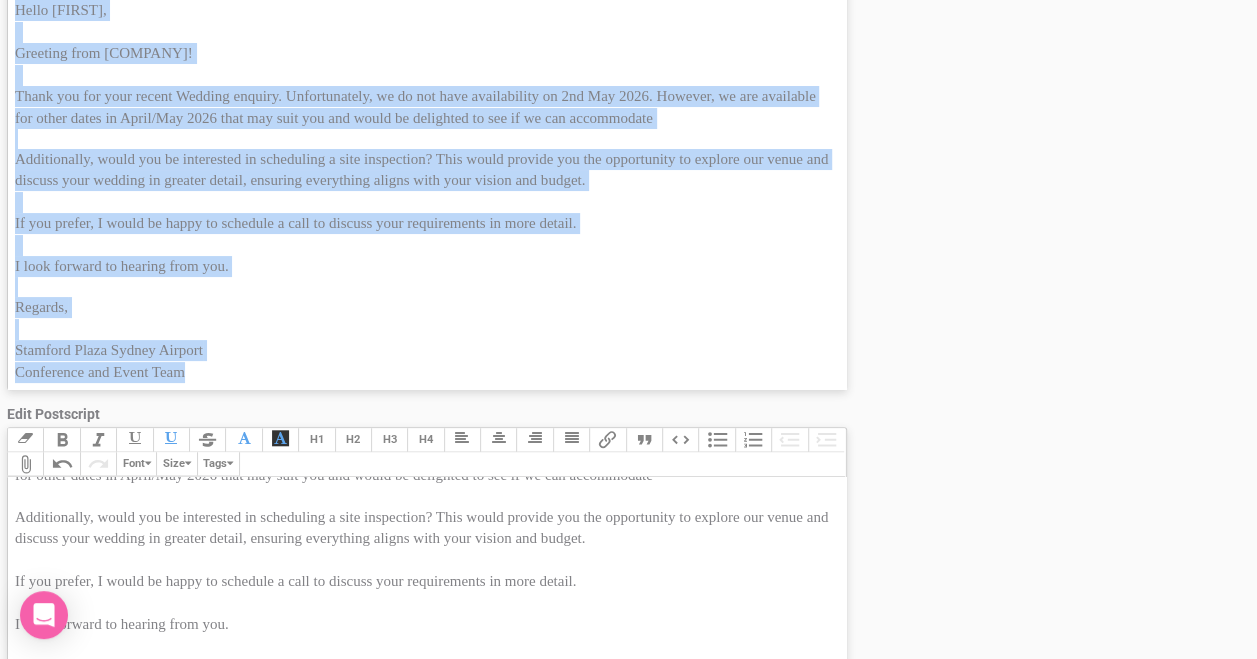 drag, startPoint x: 223, startPoint y: 379, endPoint x: -103, endPoint y: 20, distance: 484.9299 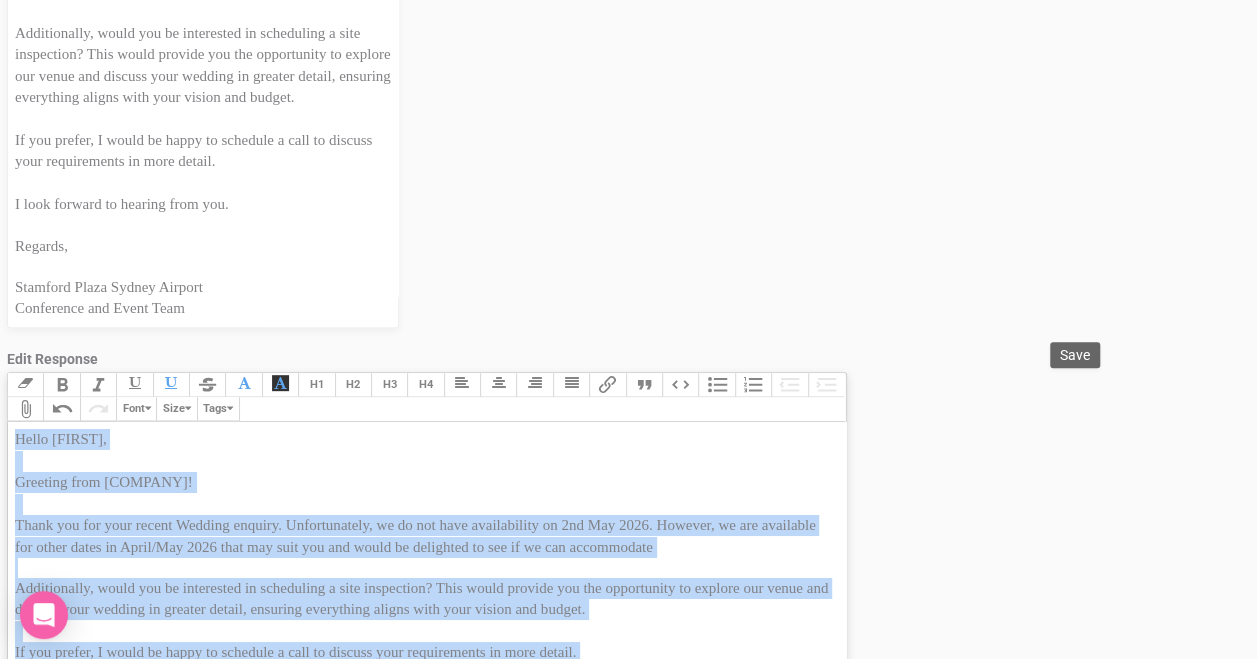 scroll, scrollTop: 200, scrollLeft: 0, axis: vertical 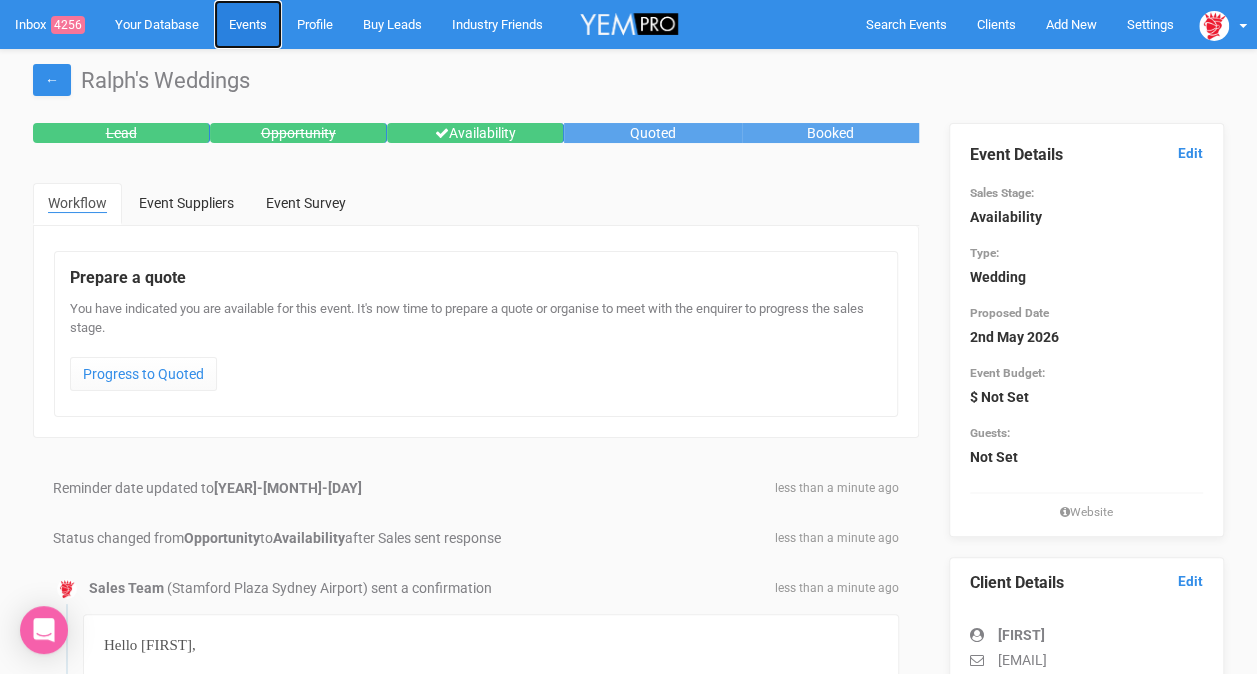 click on "Events" at bounding box center (248, 24) 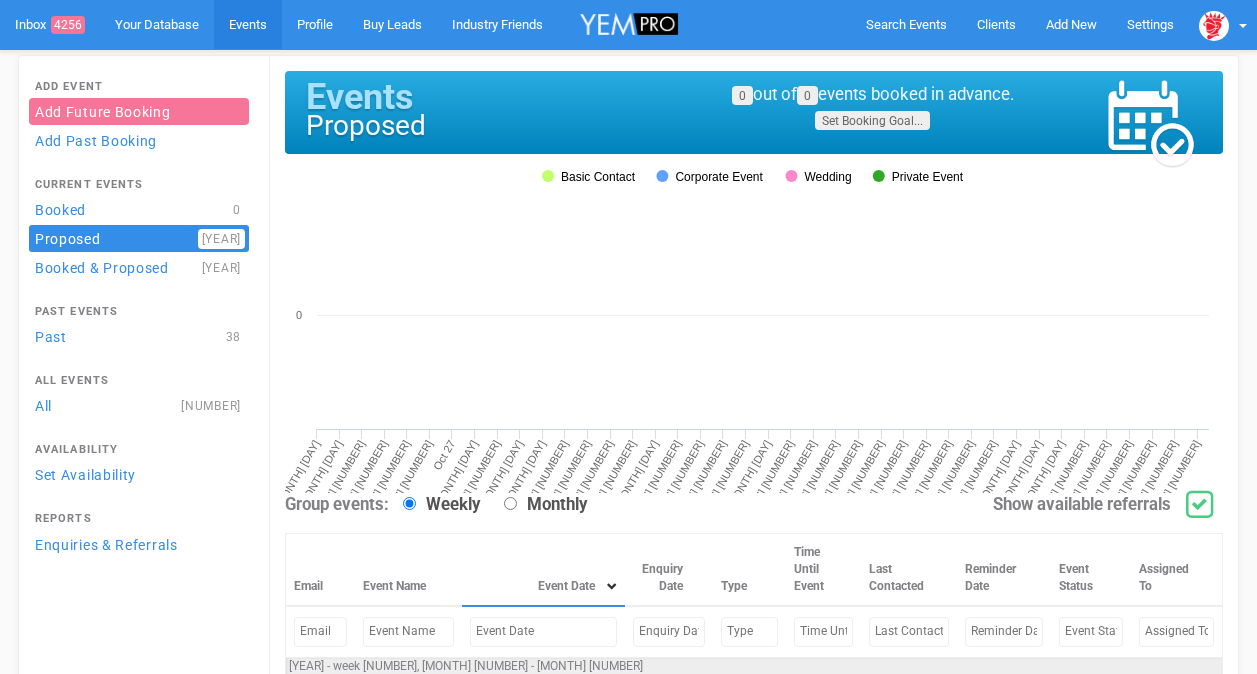 scroll, scrollTop: 0, scrollLeft: 0, axis: both 